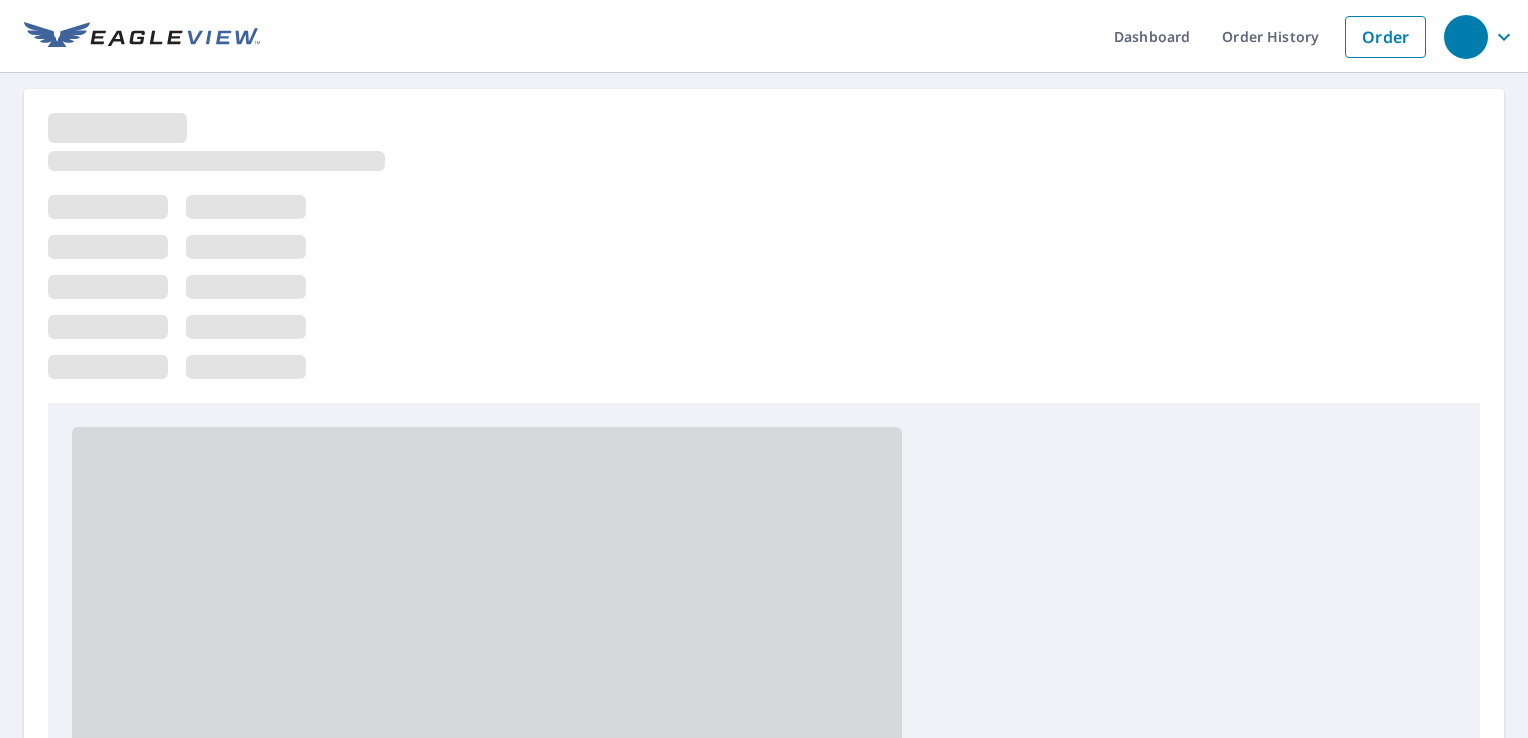 scroll, scrollTop: 0, scrollLeft: 0, axis: both 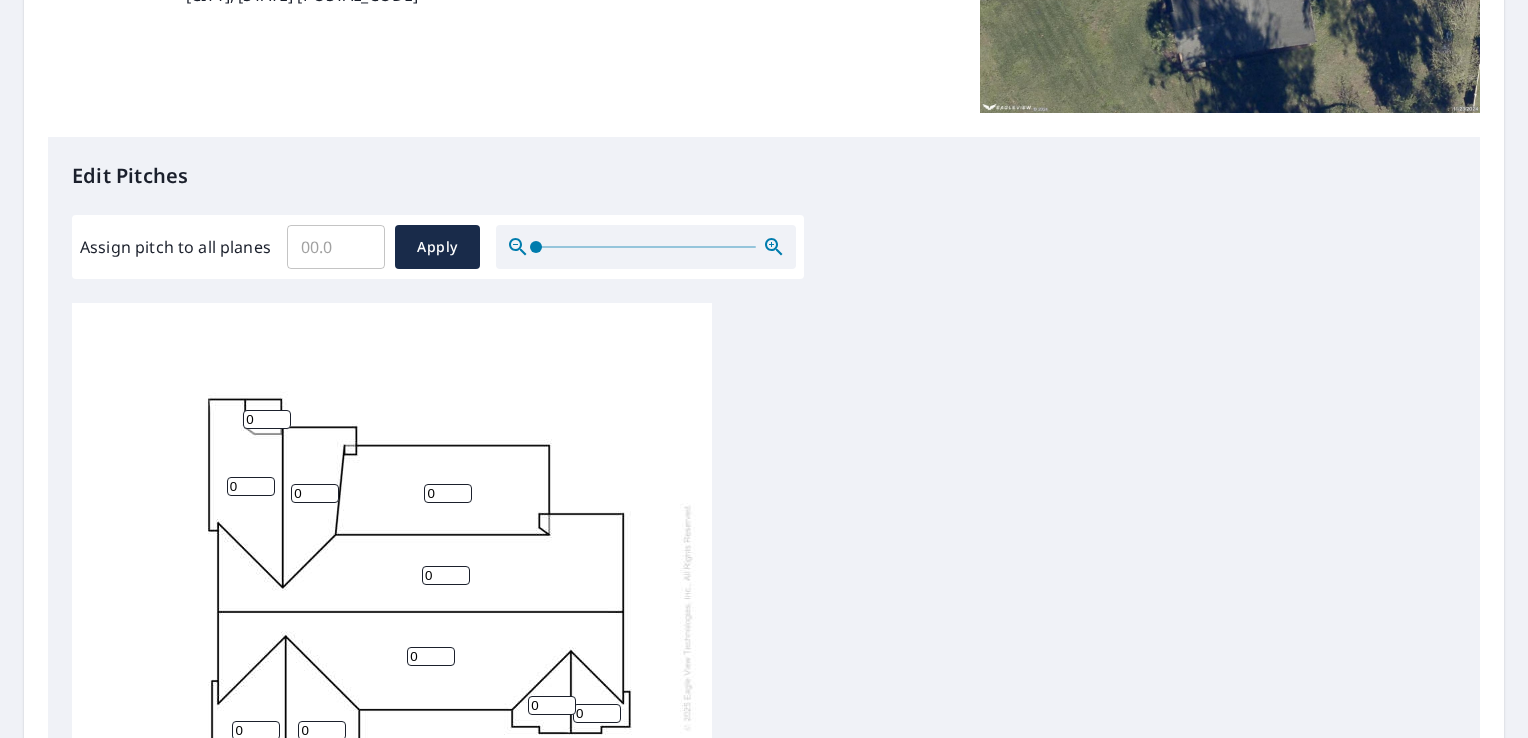 click on "Assign pitch to all planes" at bounding box center [336, 247] 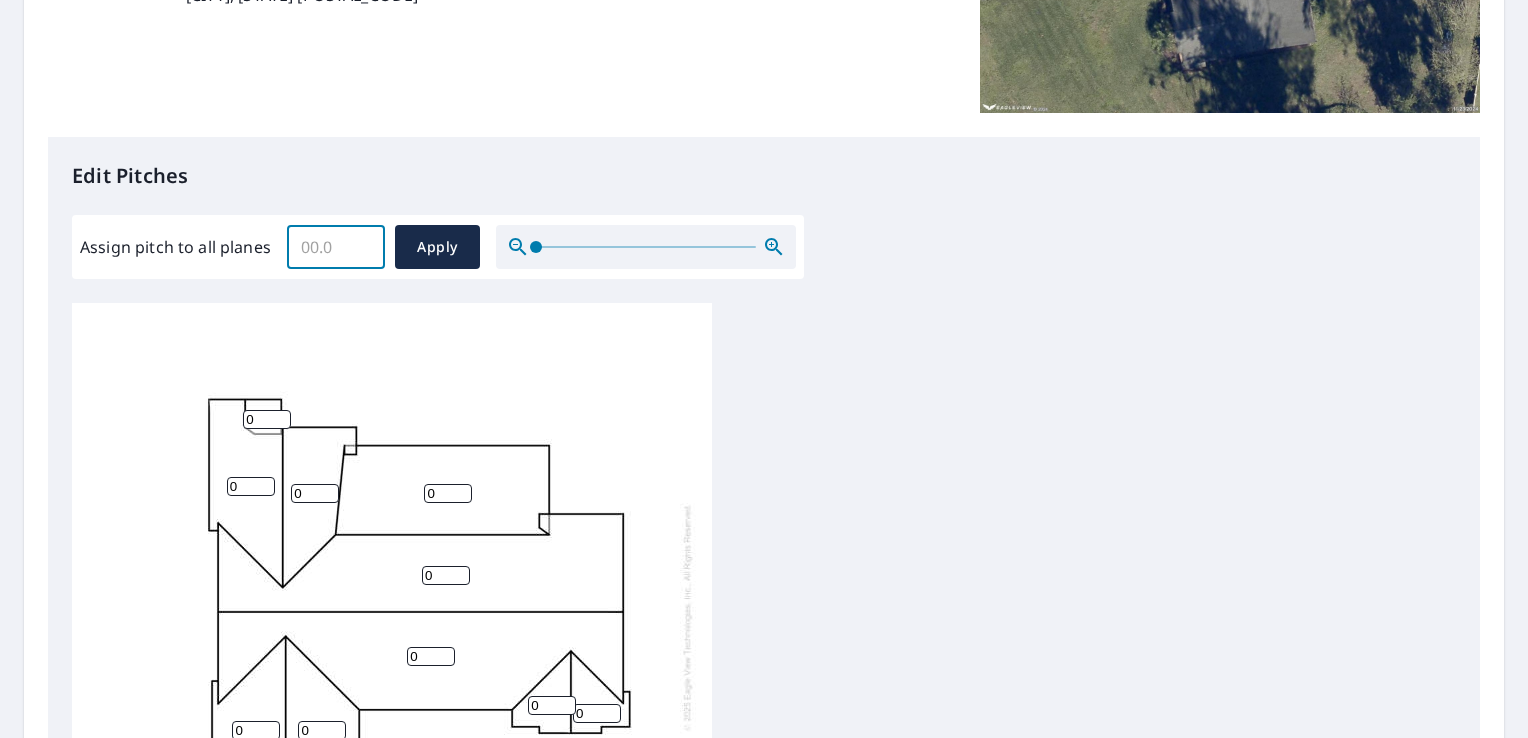 click on "0" at bounding box center [267, 419] 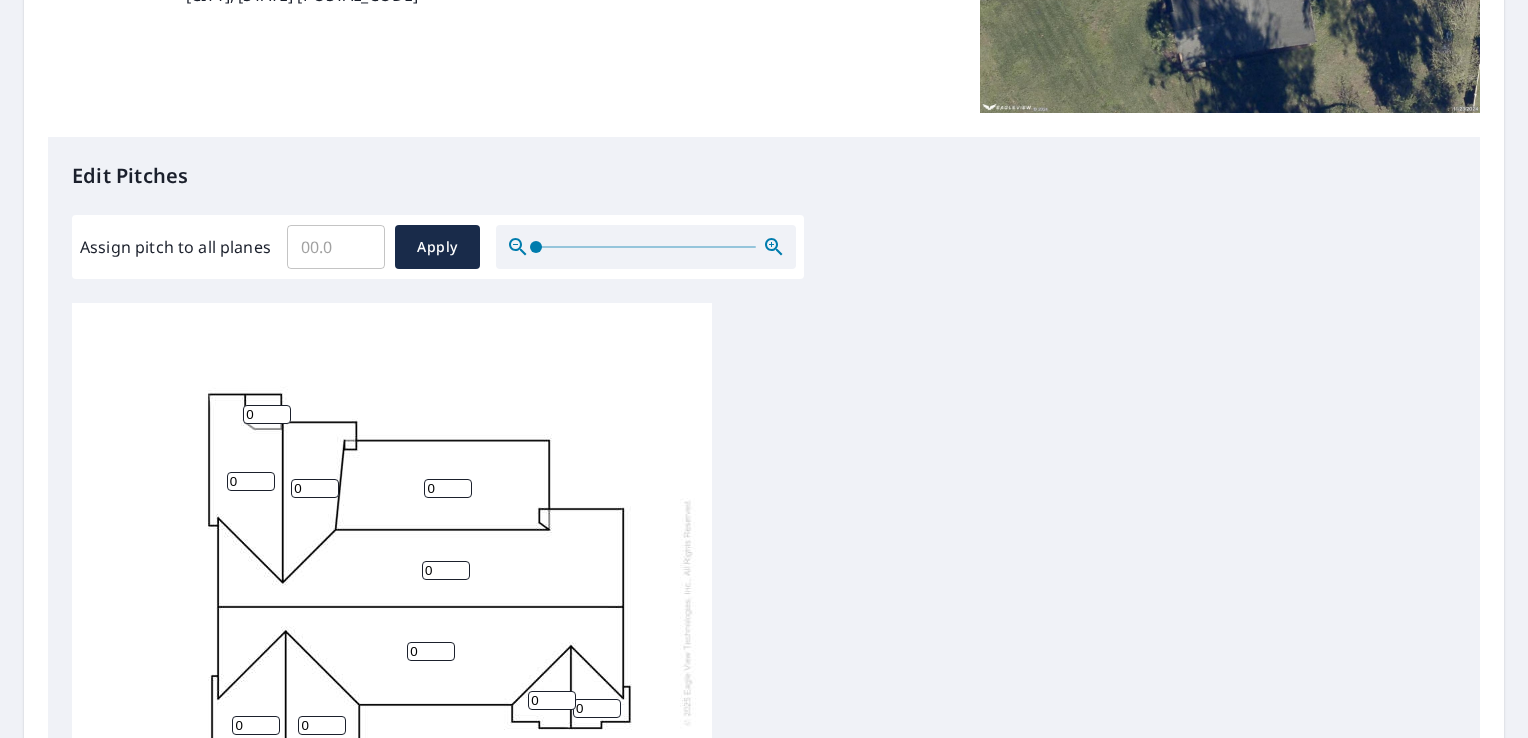 scroll, scrollTop: 20, scrollLeft: 0, axis: vertical 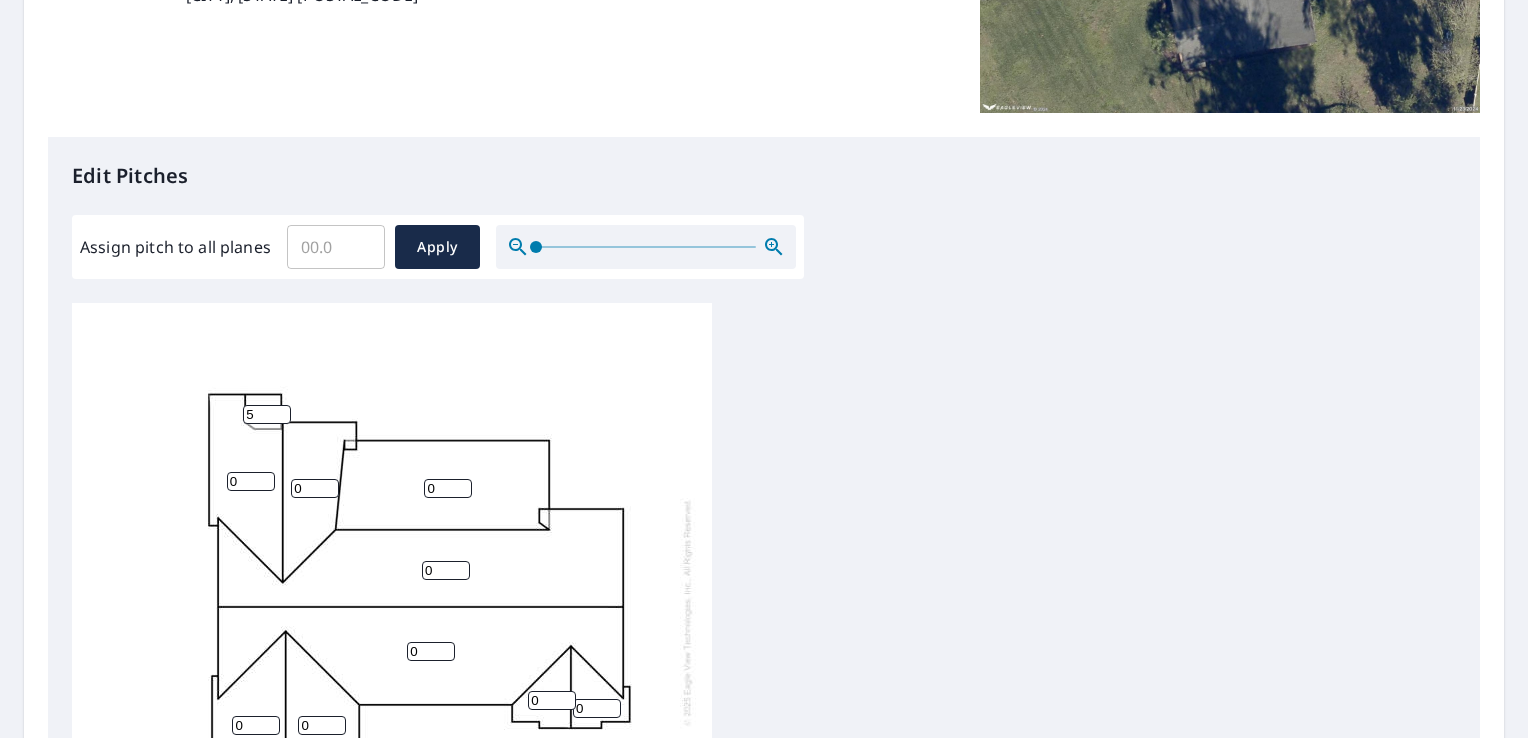 type on "5" 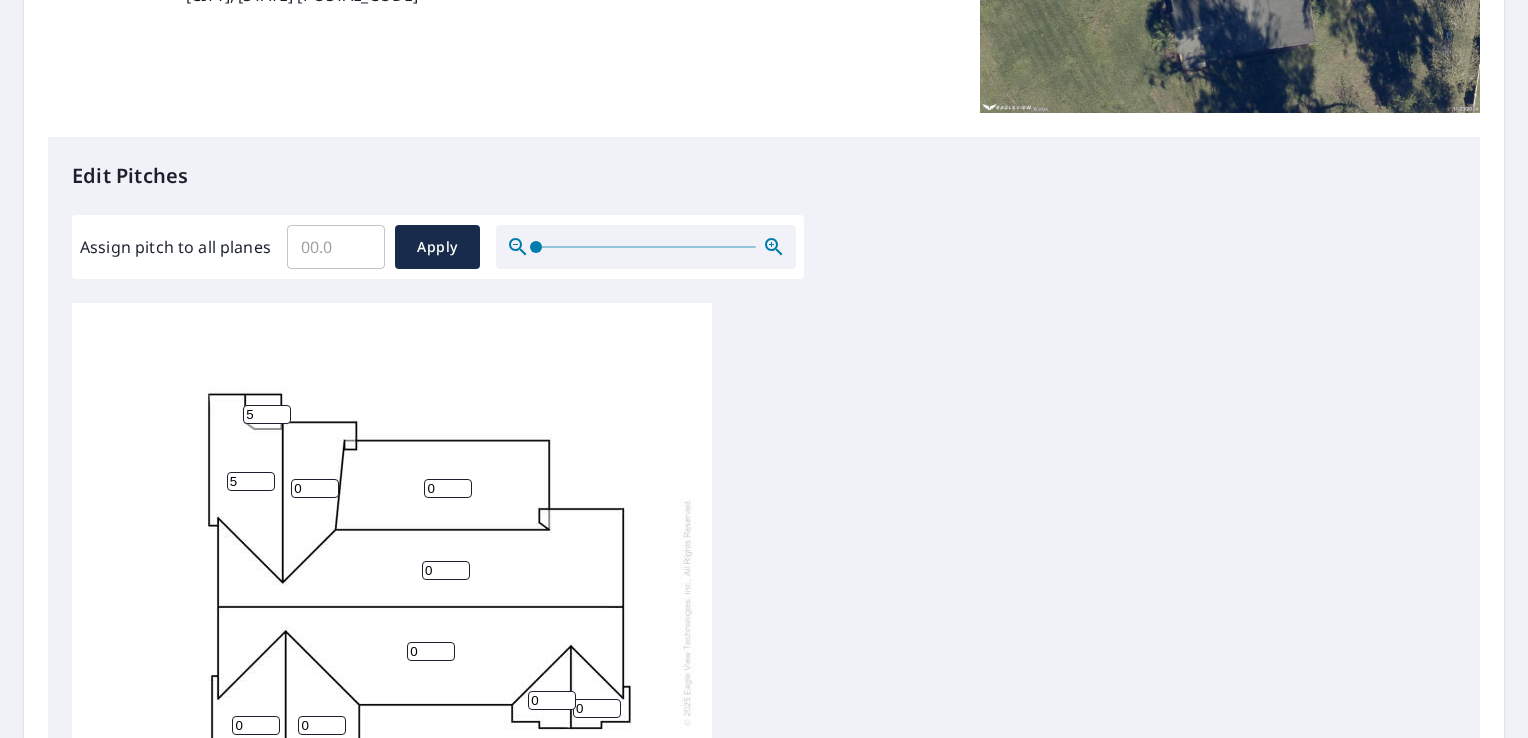 type on "5" 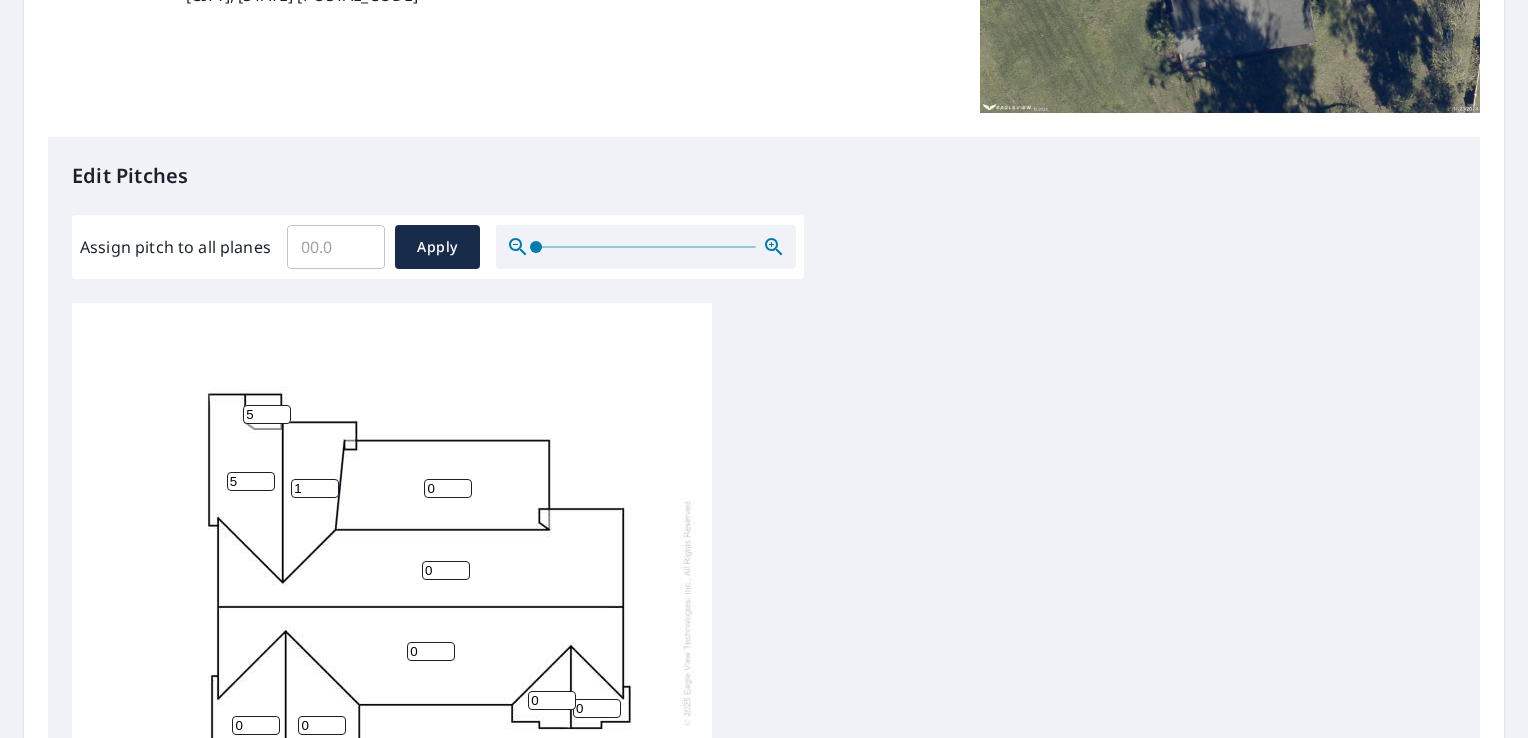 type on "1" 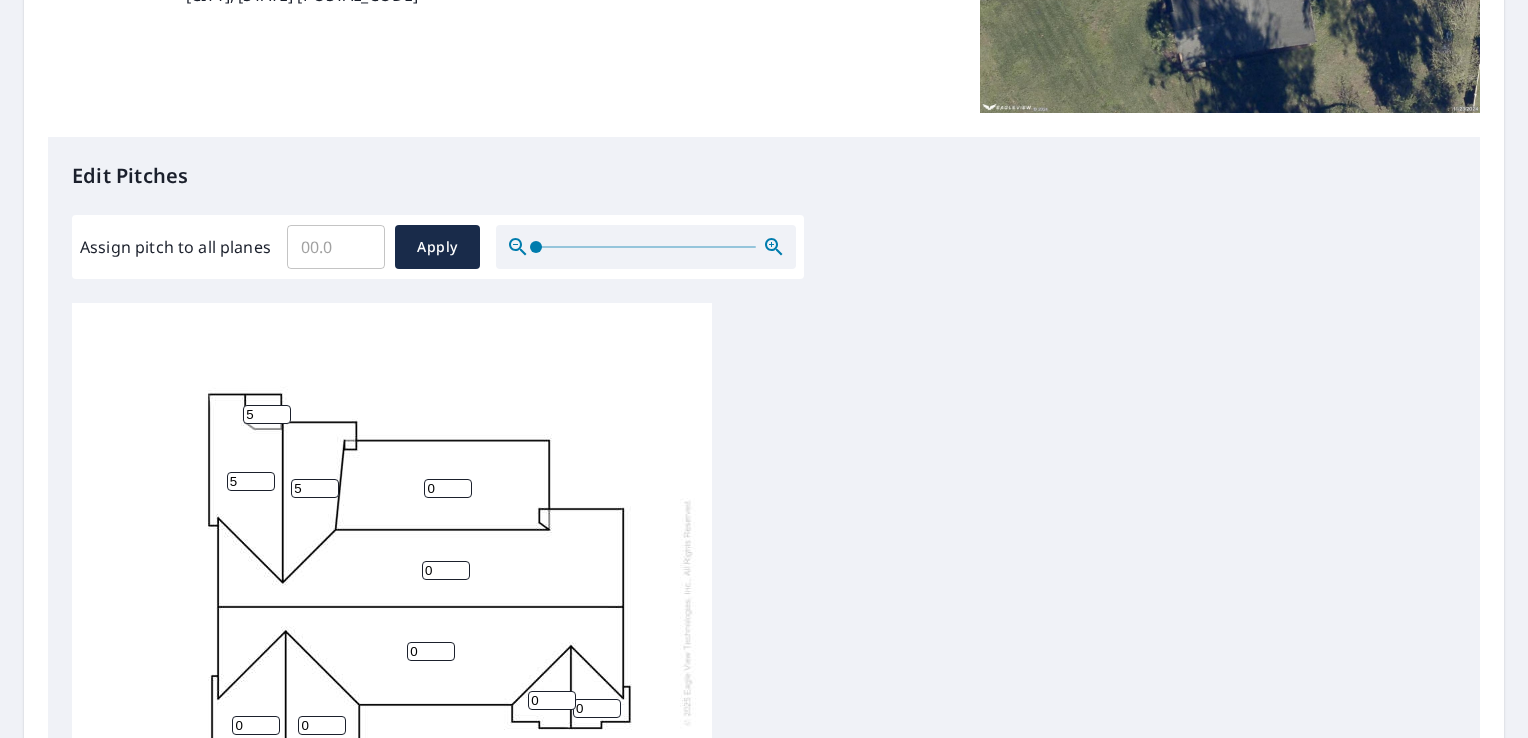 type on "5" 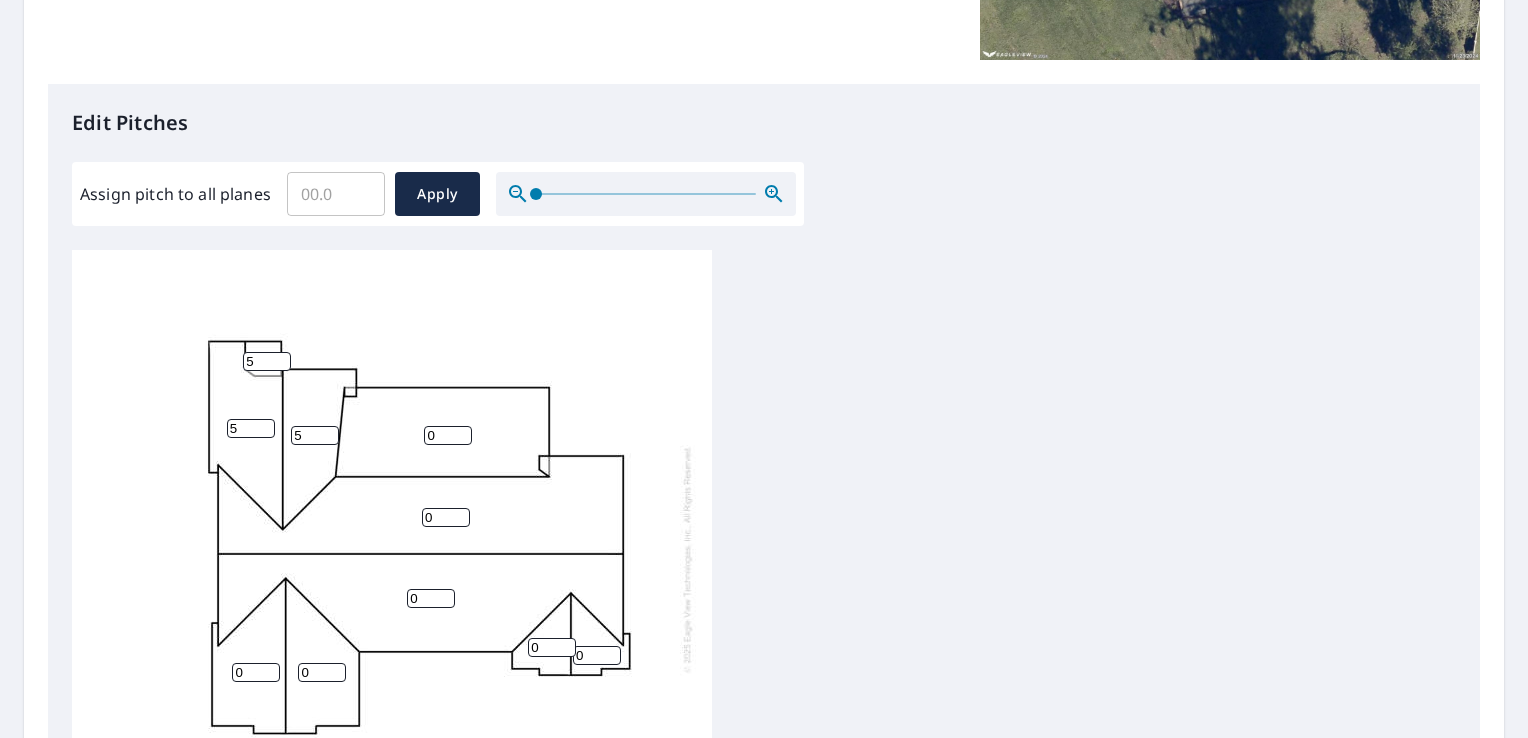 scroll, scrollTop: 500, scrollLeft: 0, axis: vertical 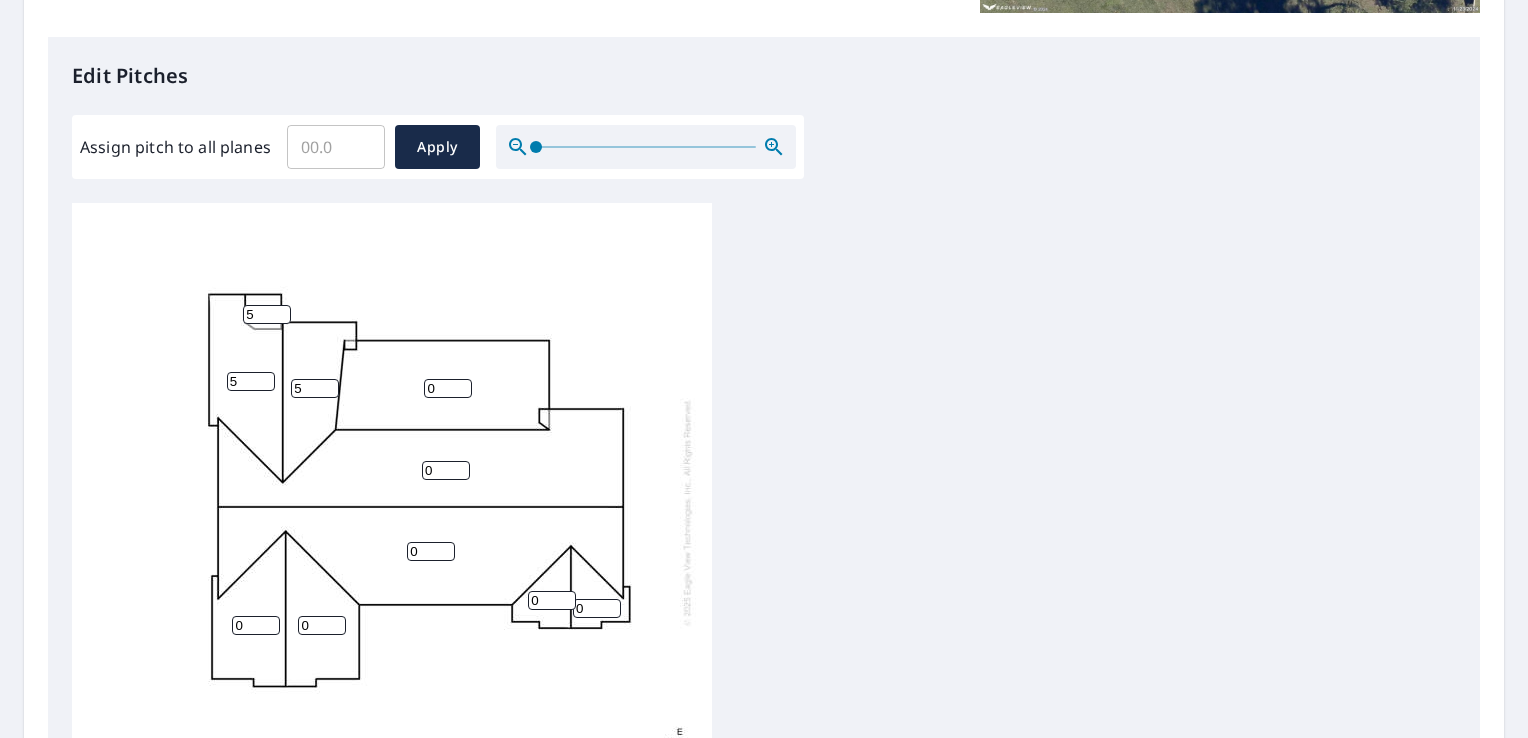 click on "0" at bounding box center [431, 551] 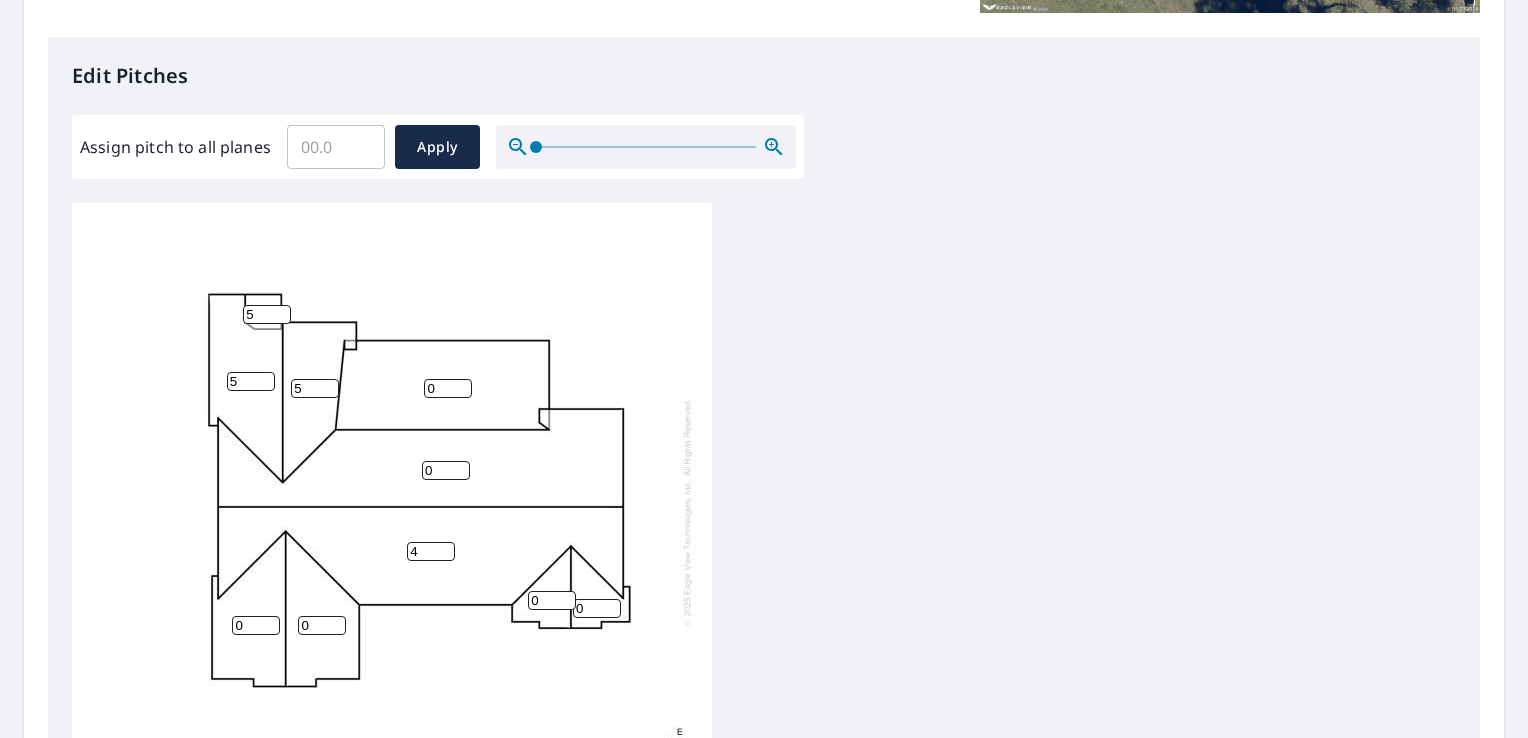 type on "4" 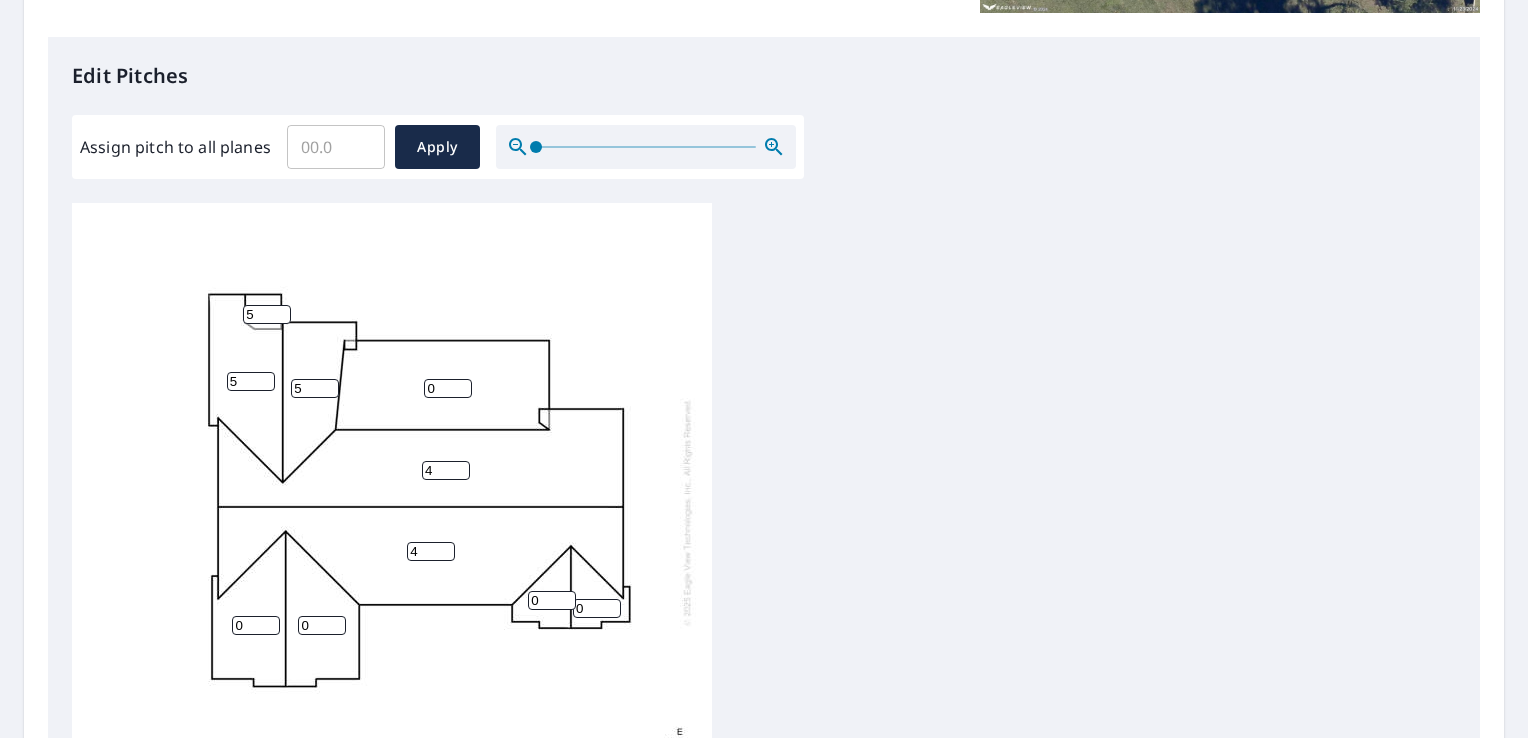type on "4" 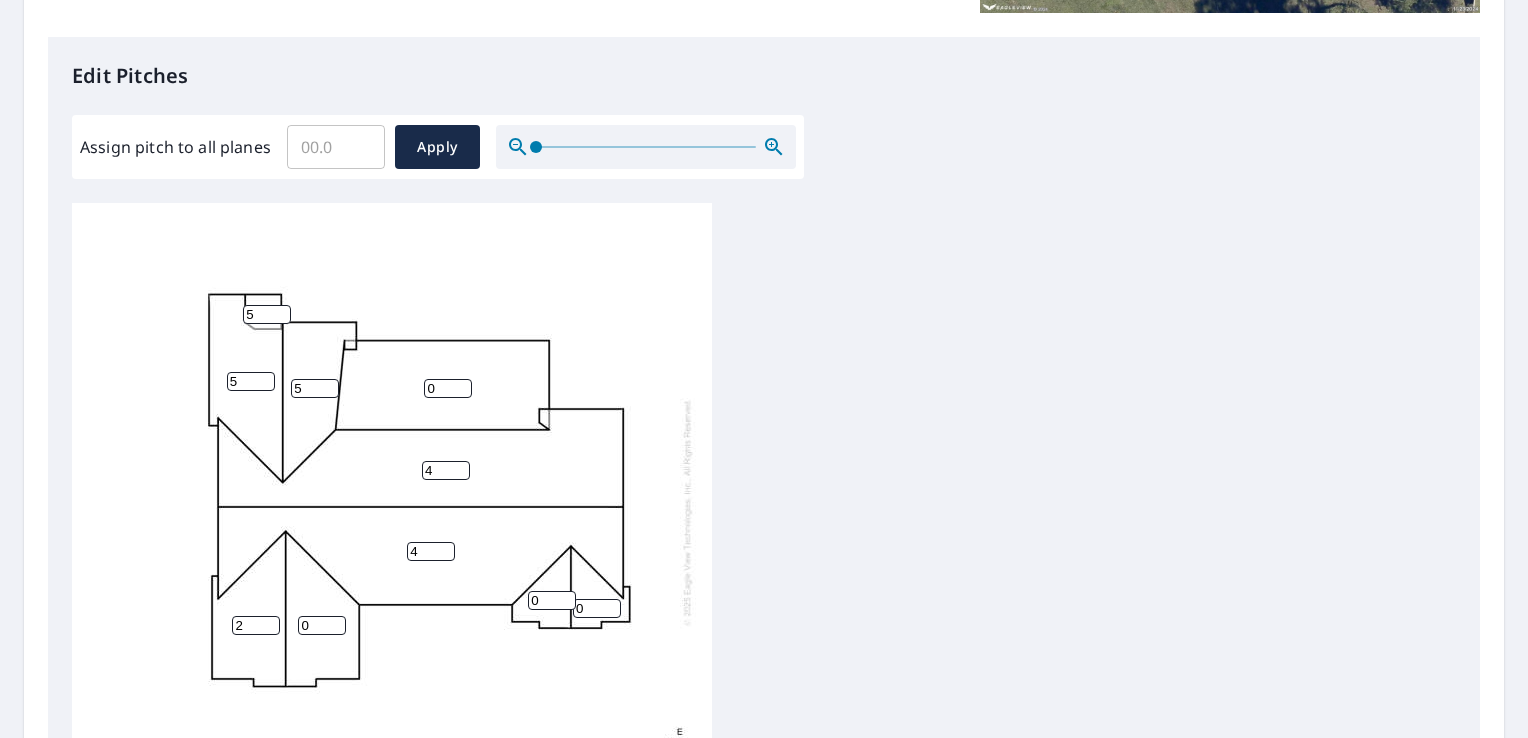type on "2" 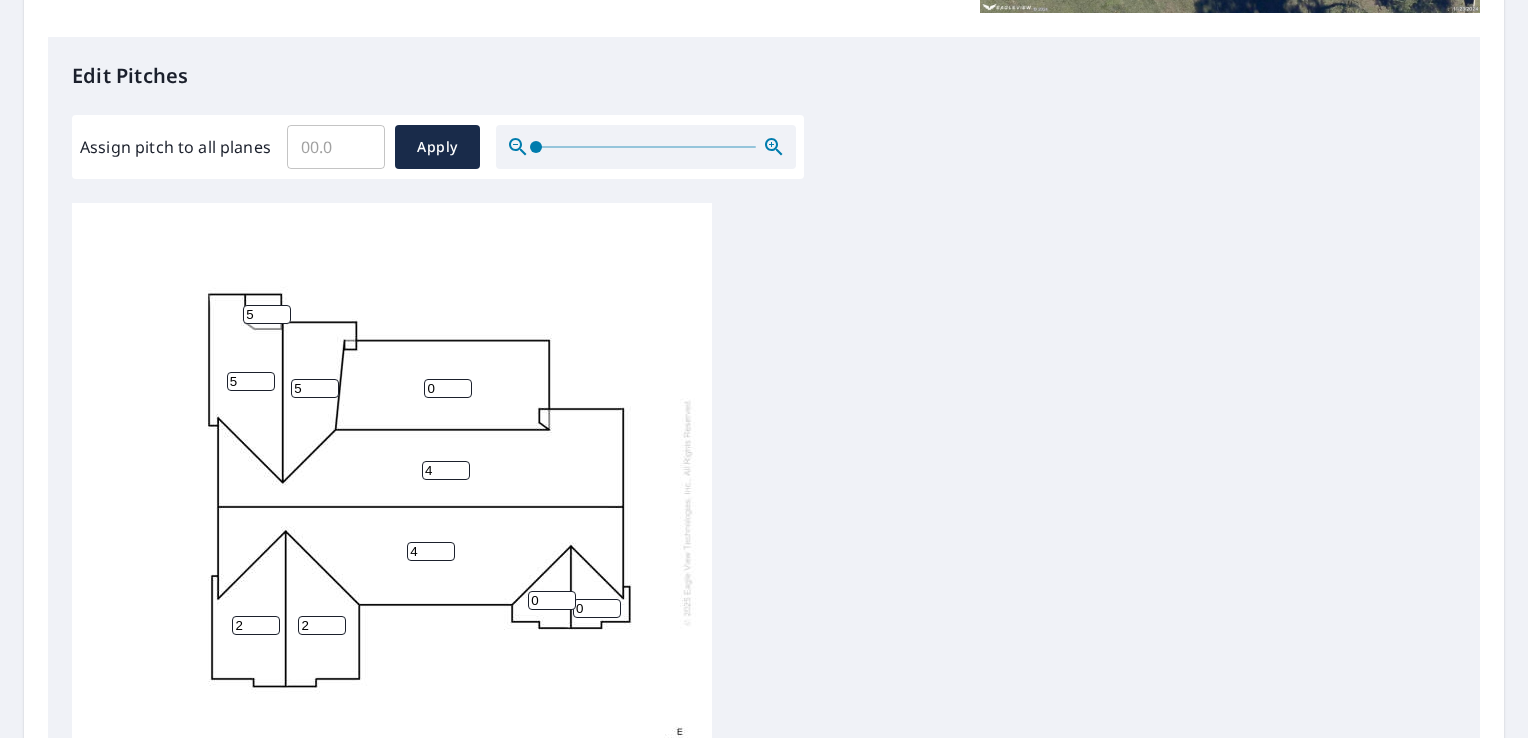 type on "2" 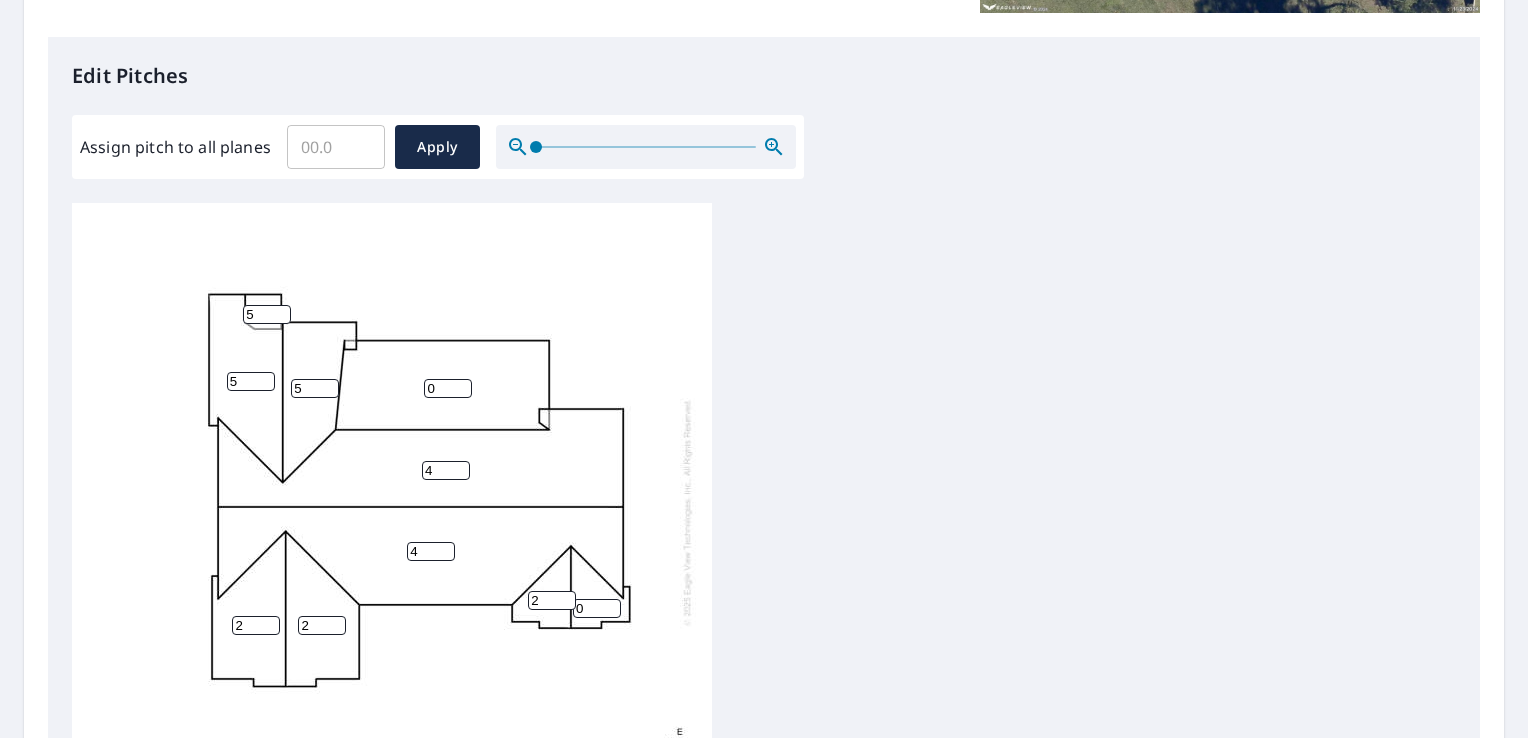 type on "2" 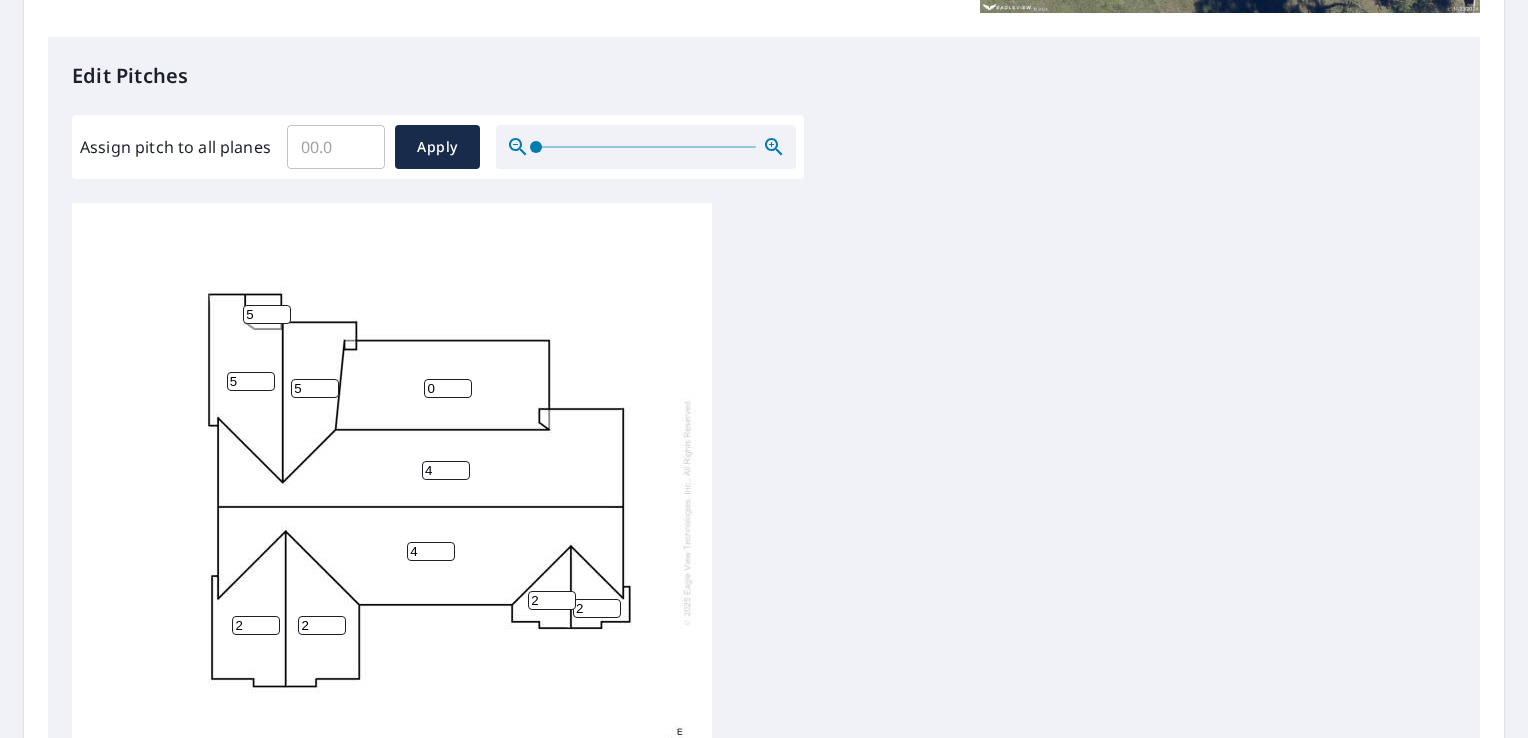 type on "2" 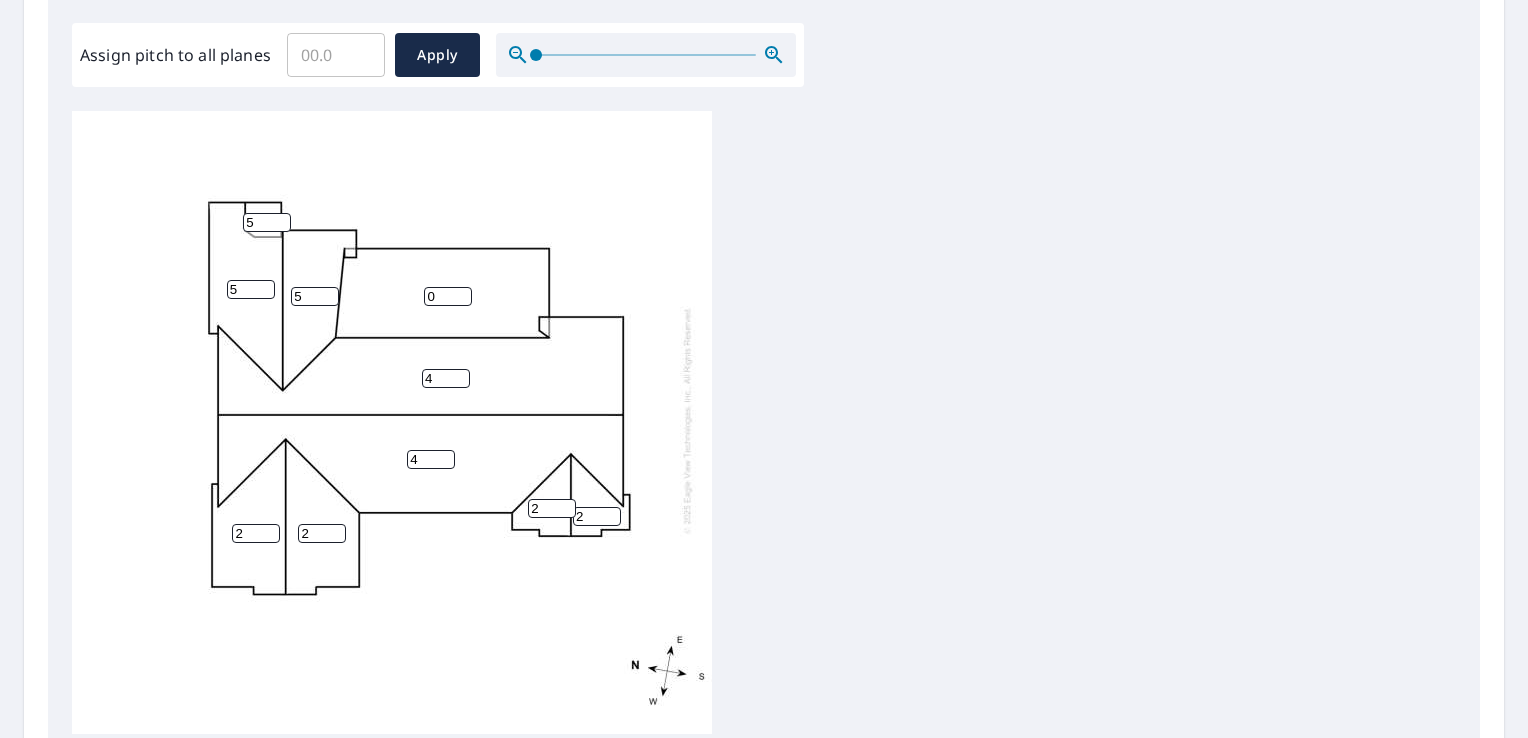 scroll, scrollTop: 844, scrollLeft: 0, axis: vertical 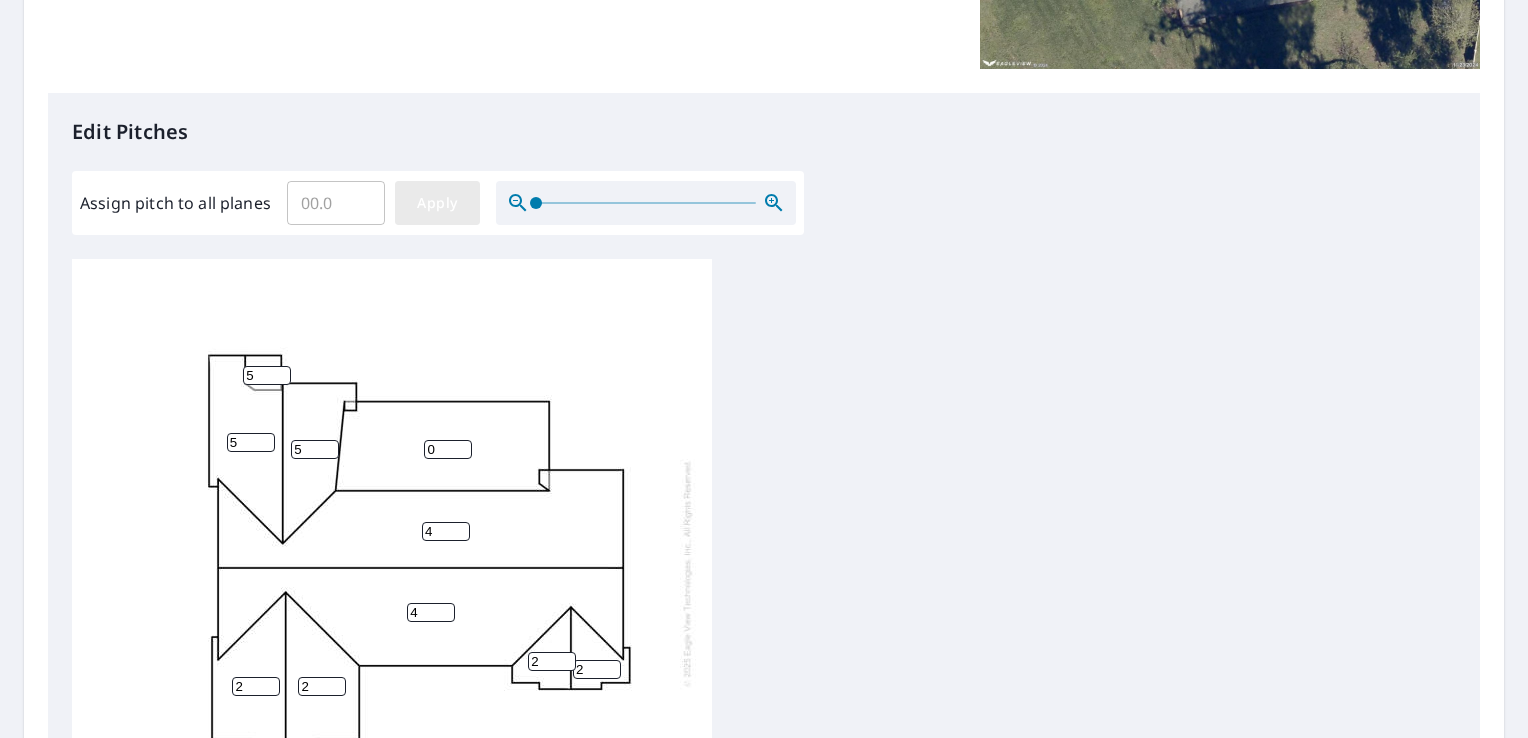 click on "Apply" at bounding box center (437, 203) 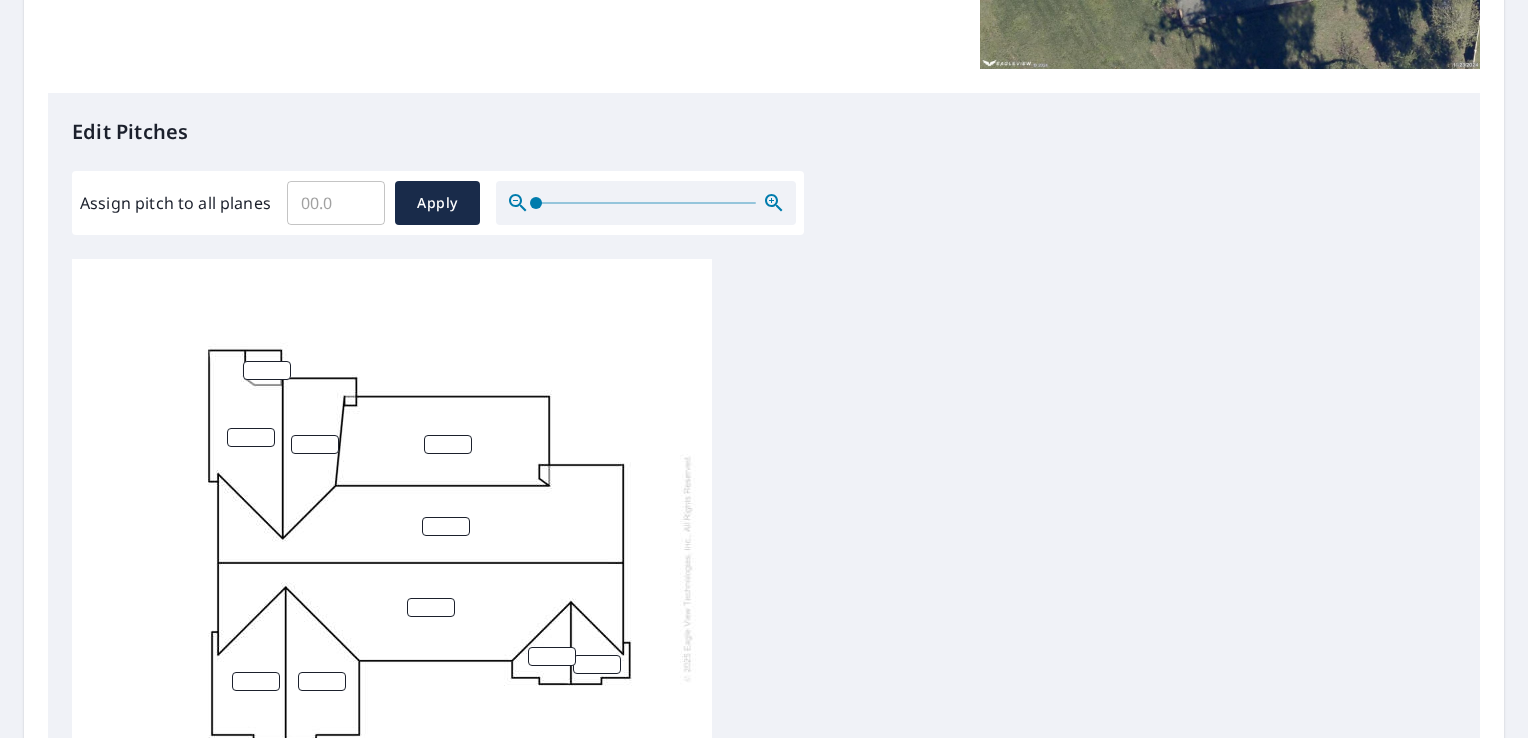scroll, scrollTop: 20, scrollLeft: 0, axis: vertical 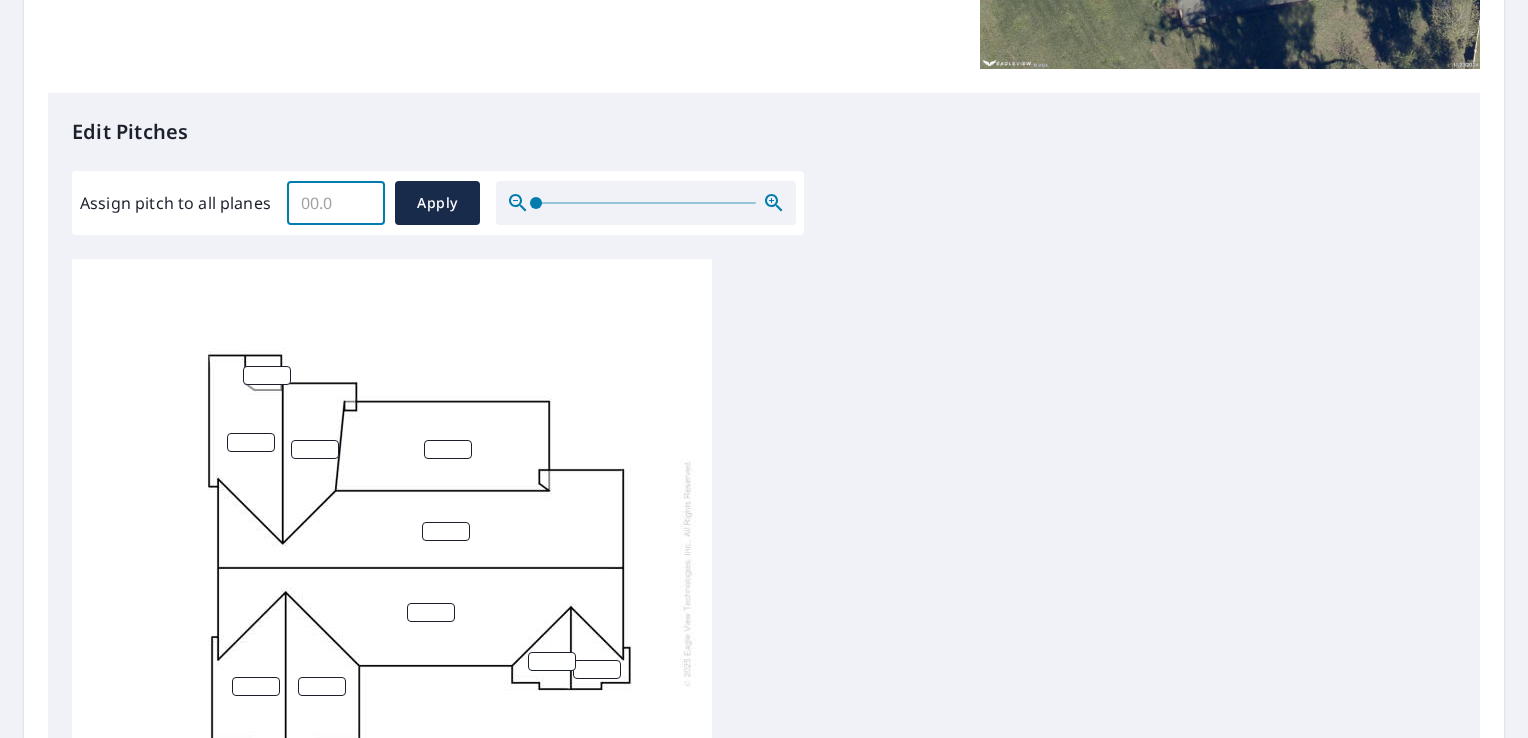 click on "Assign pitch to all planes" at bounding box center [336, 203] 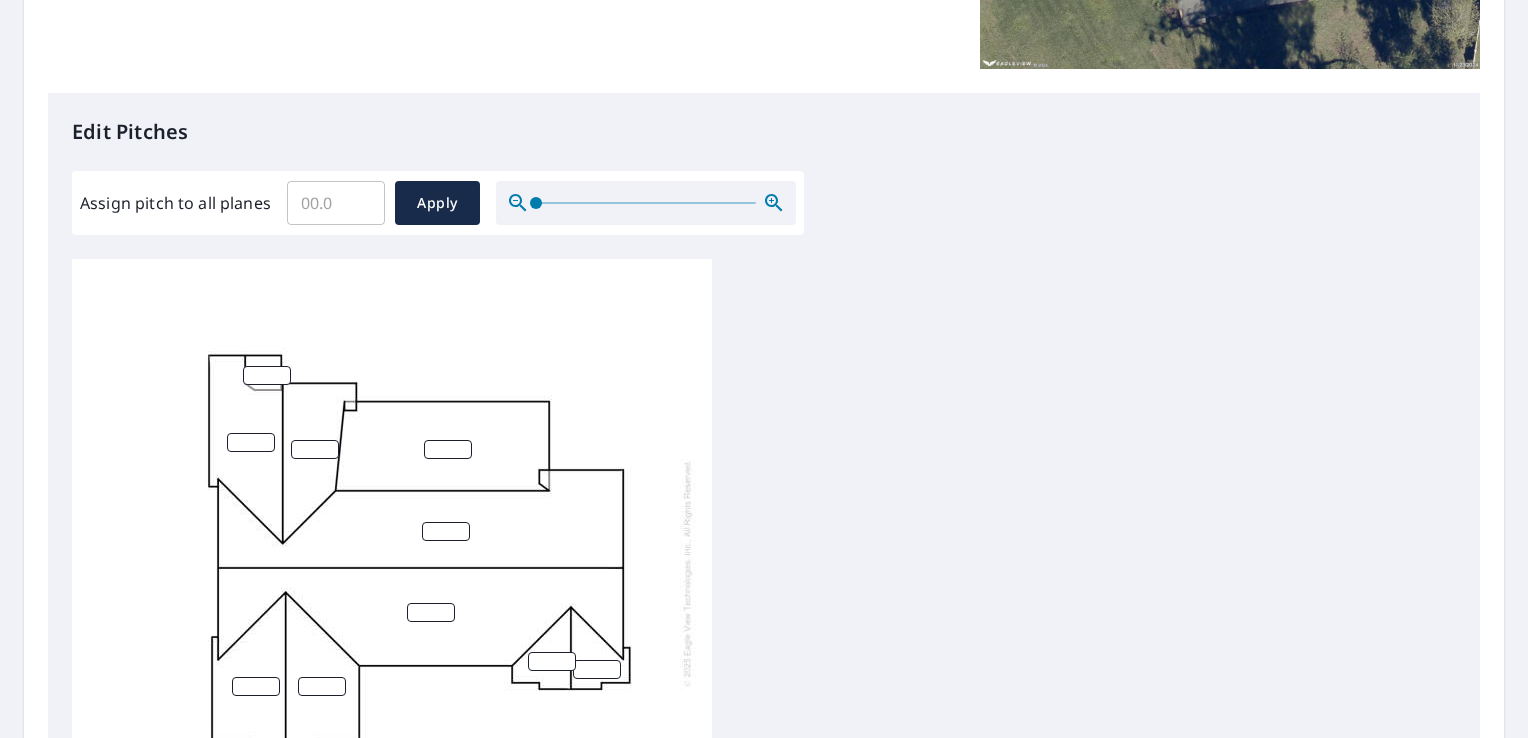 click at bounding box center [267, 375] 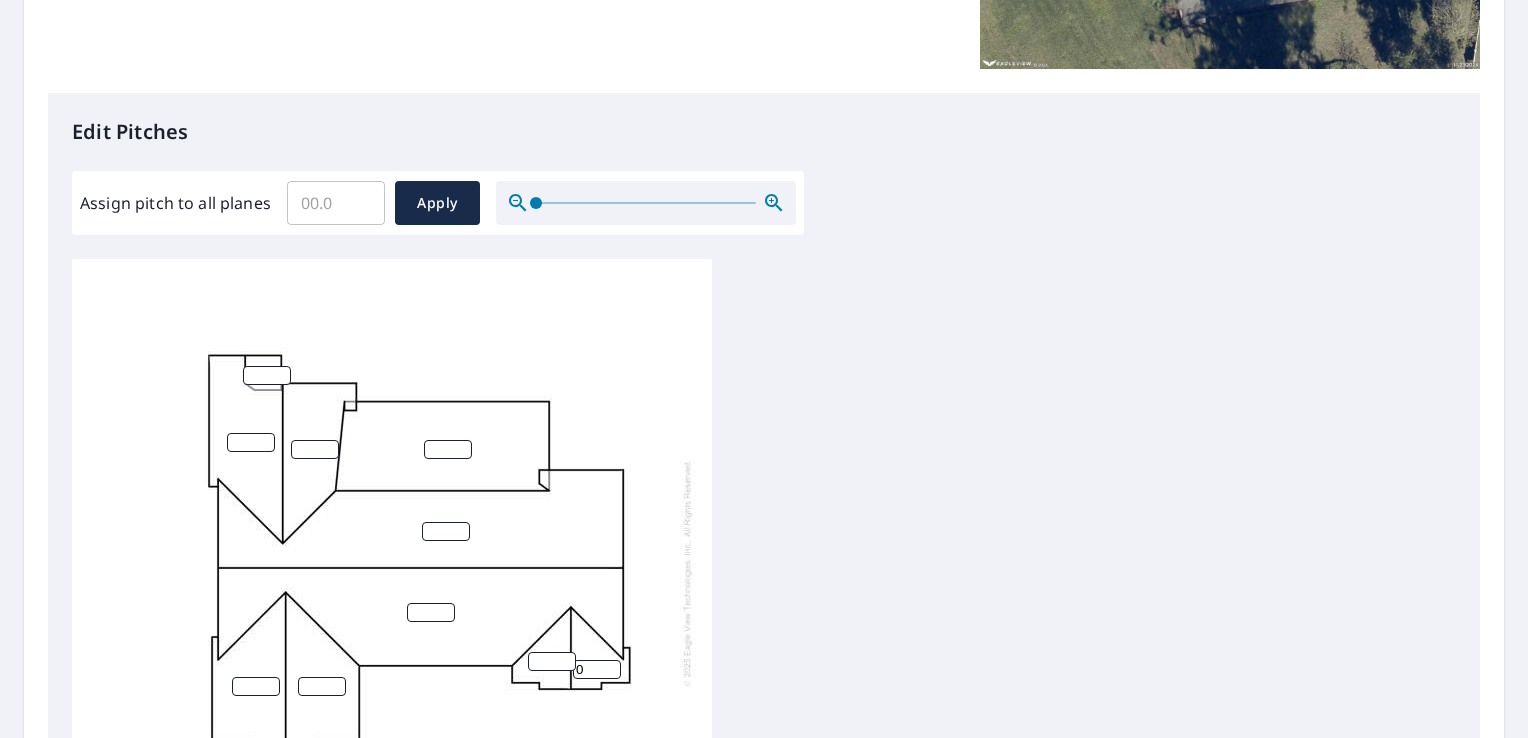 type on "0" 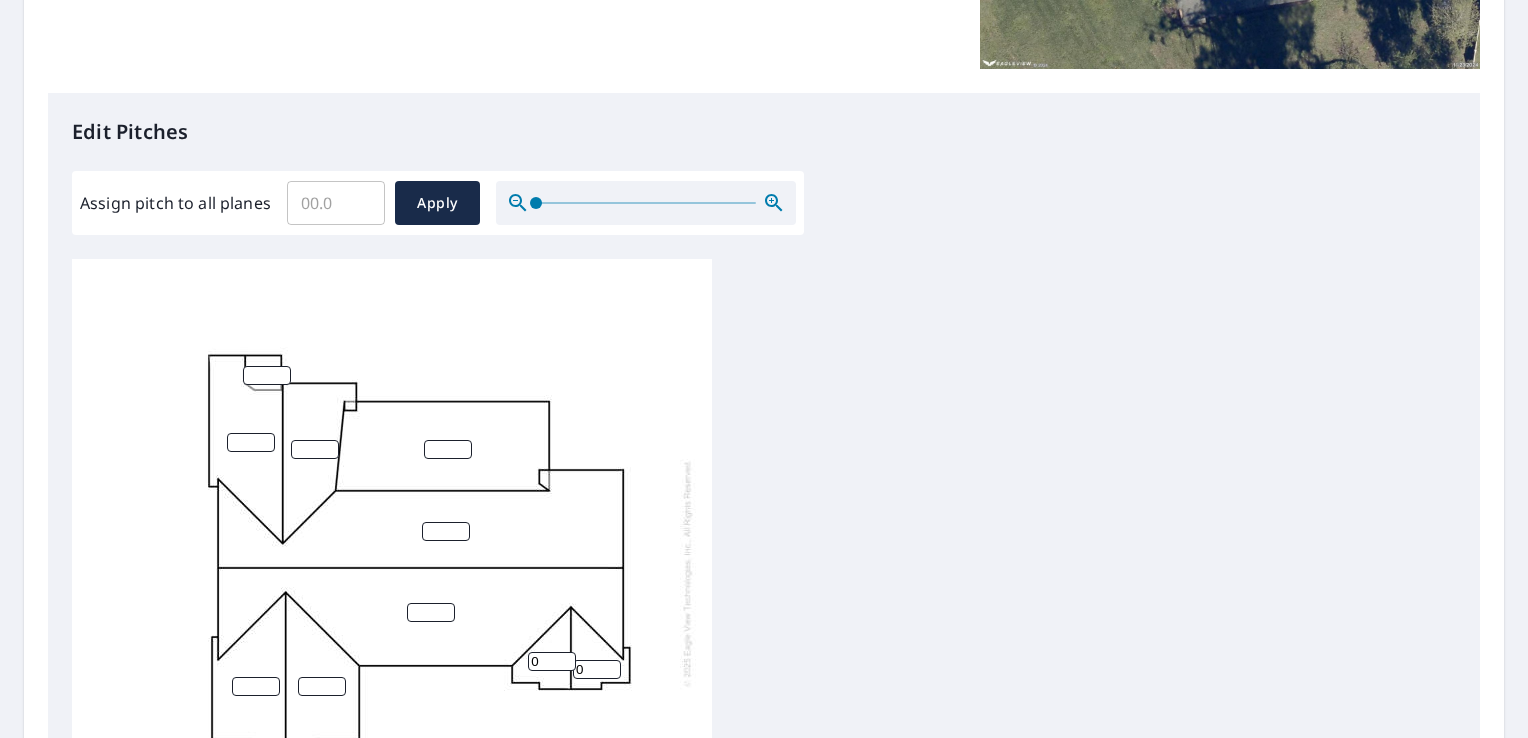 type on "0" 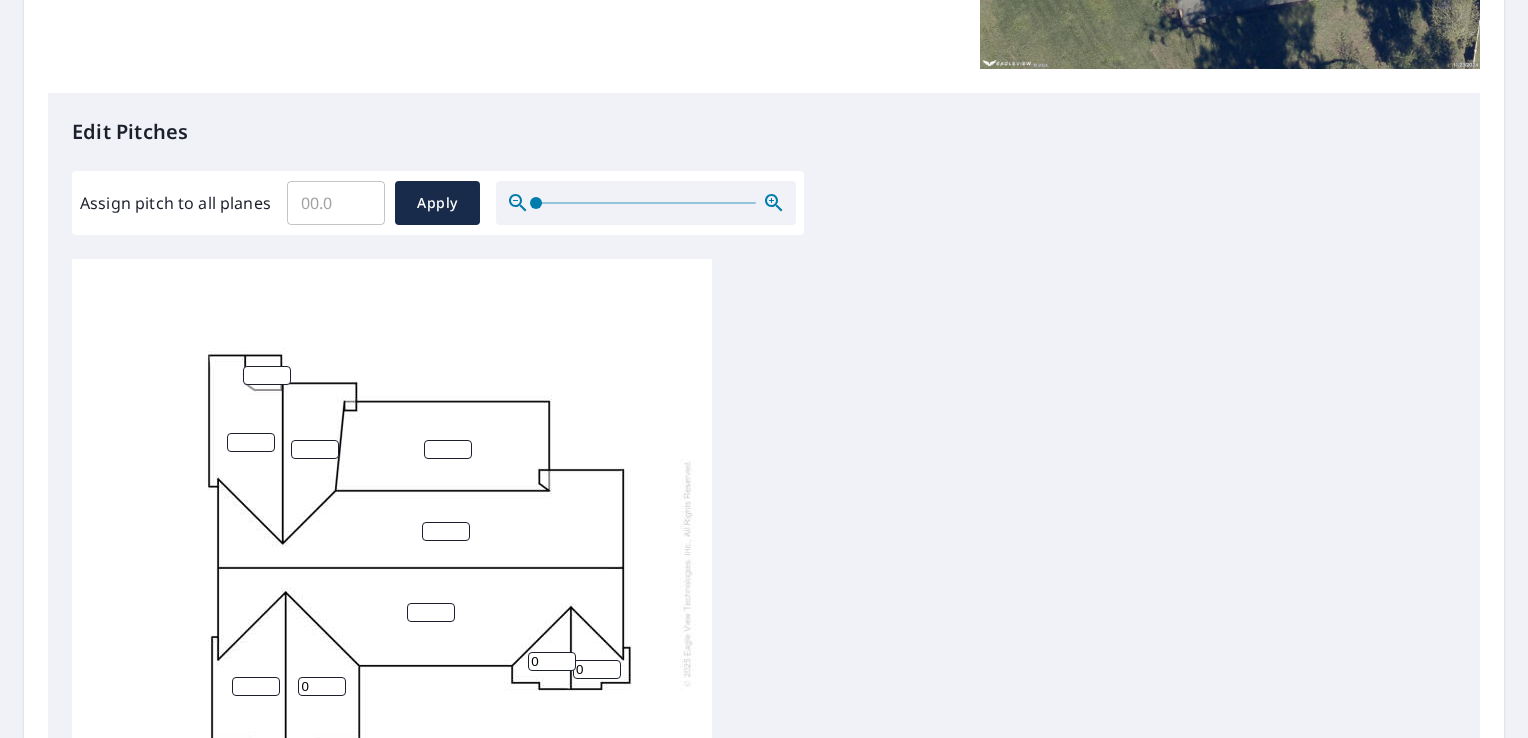 type on "0" 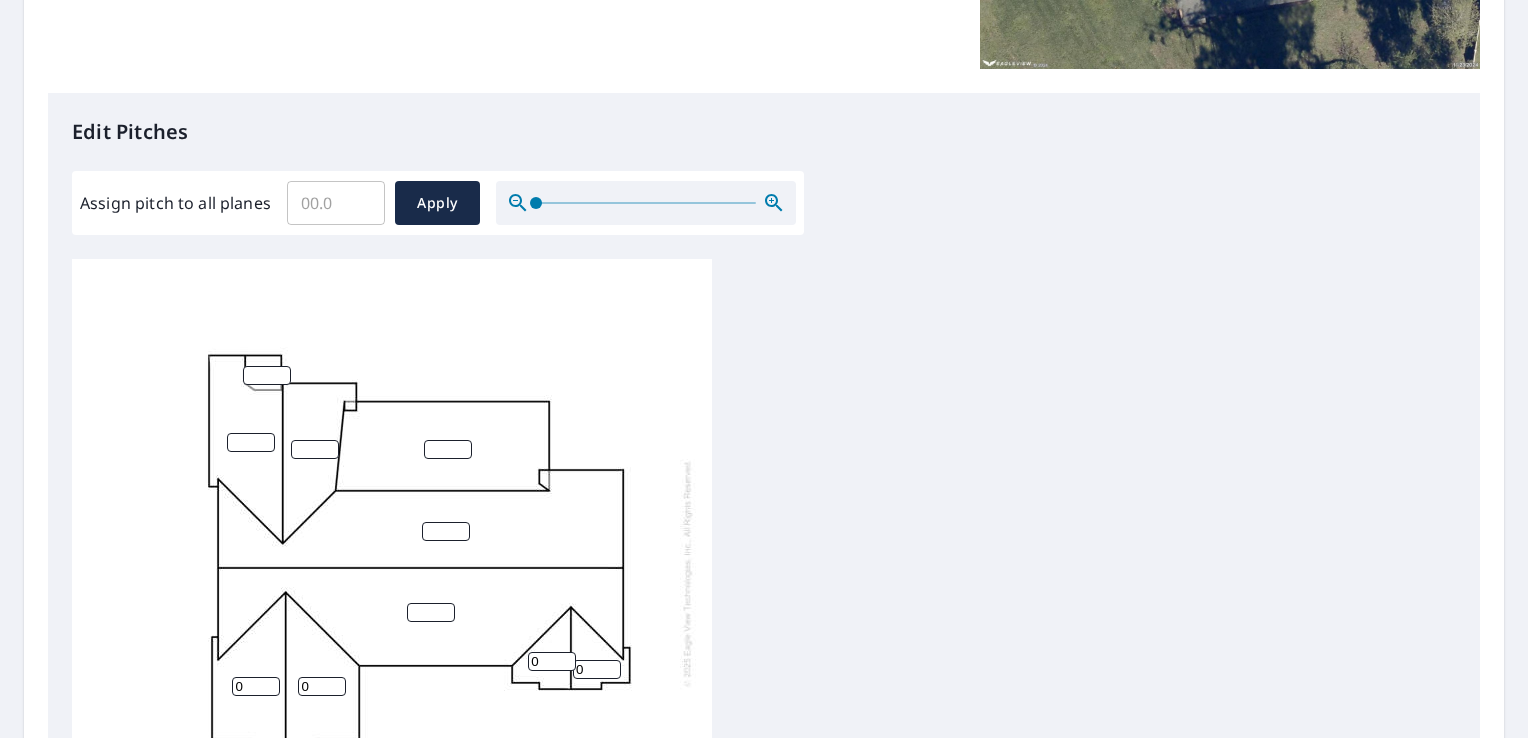 type on "0" 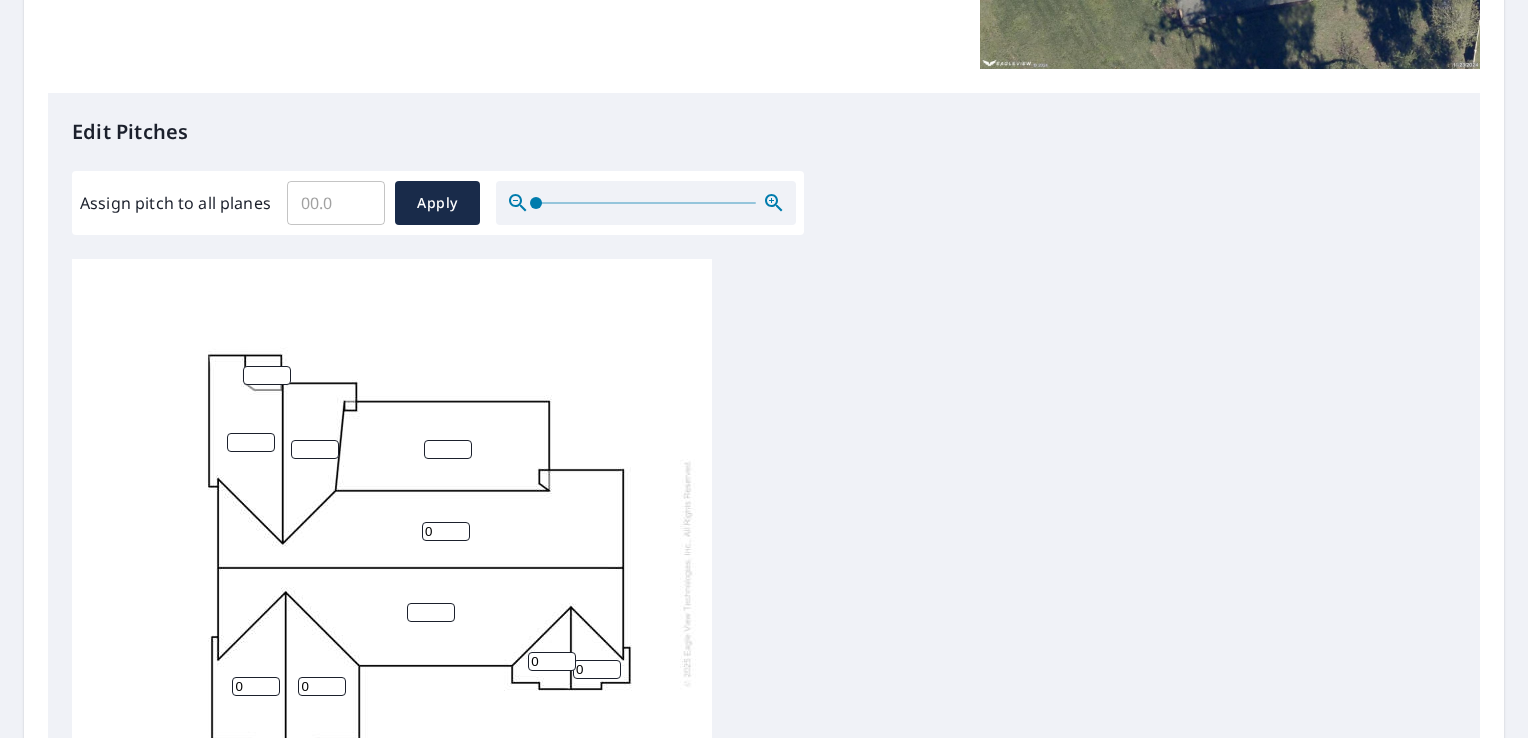 type on "0" 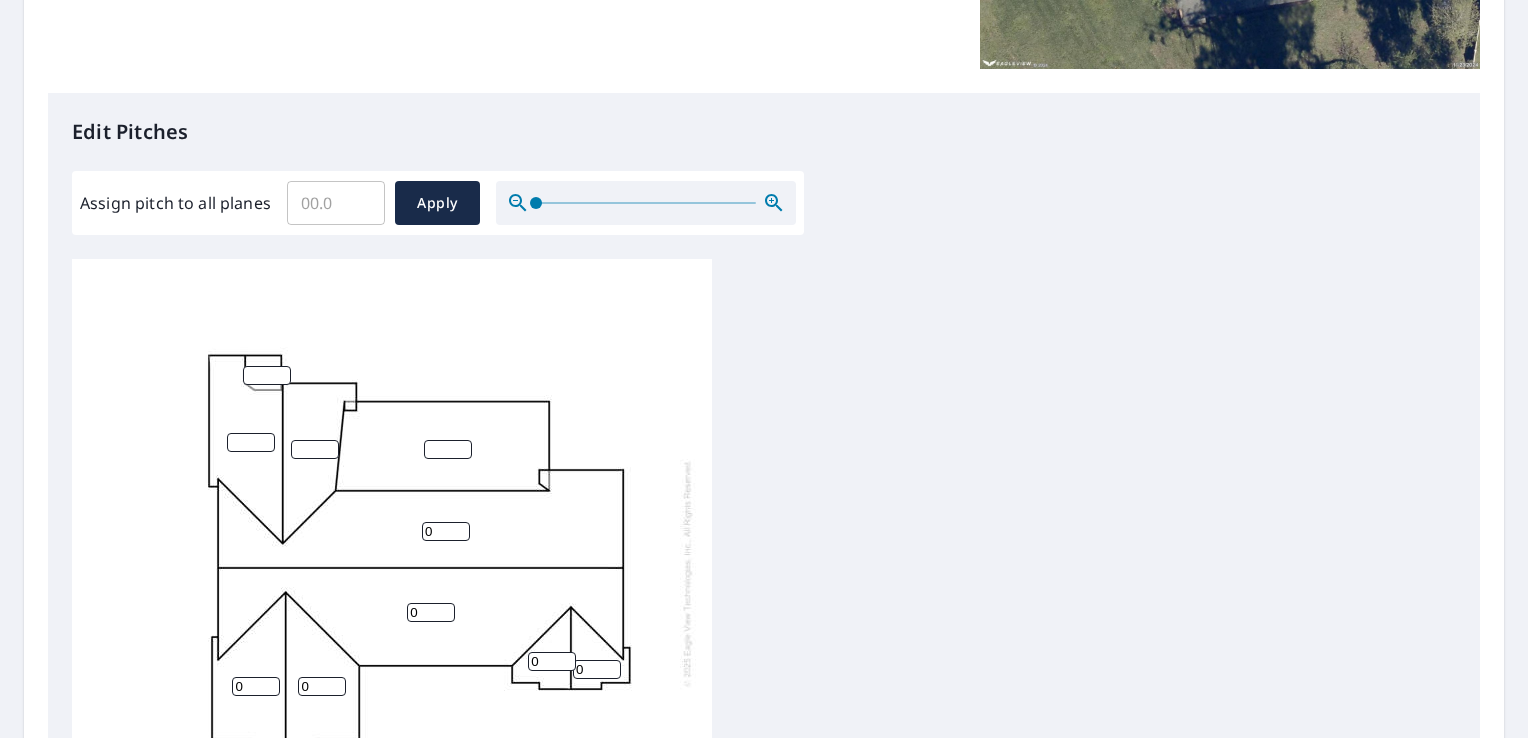 type on "0" 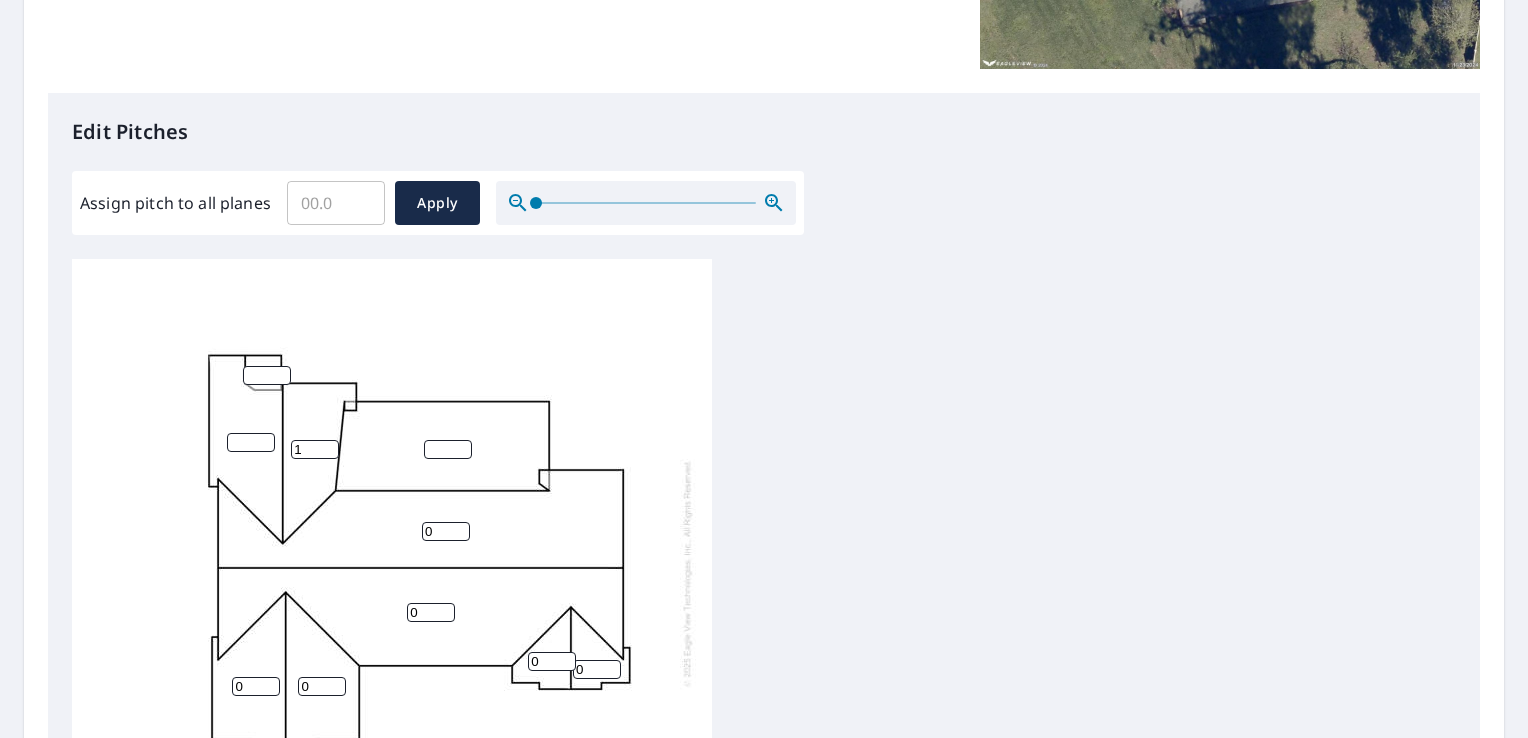 type on "1" 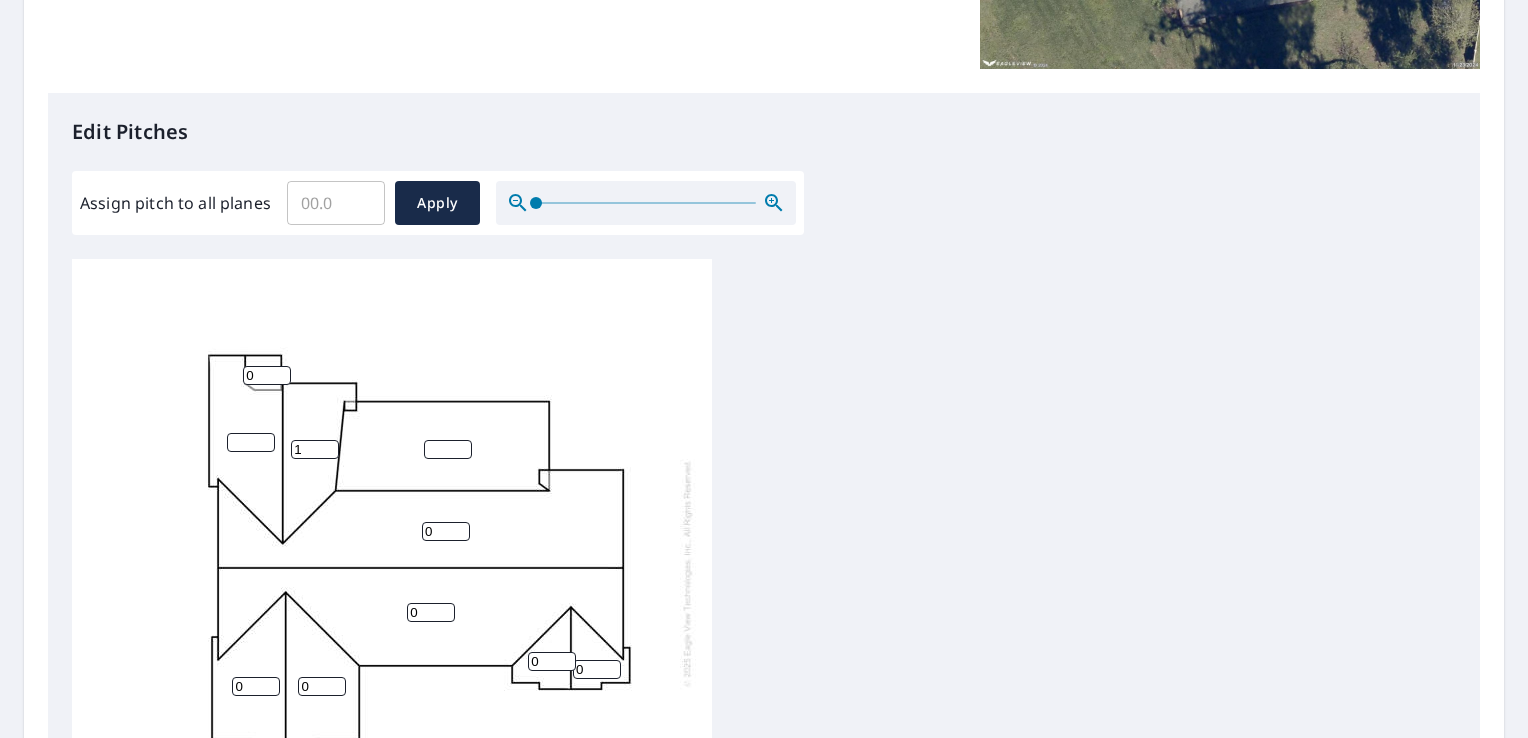 type on "0" 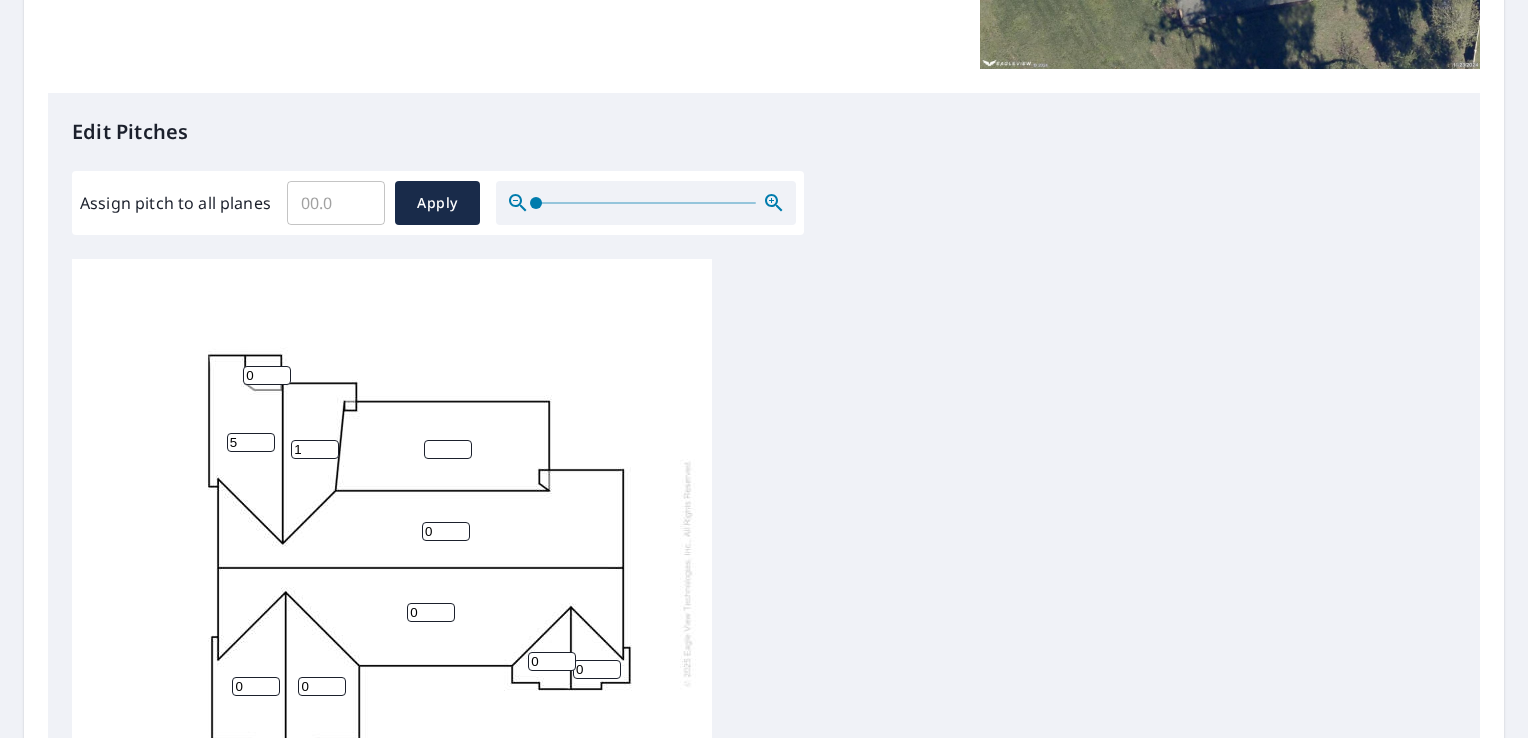 type on "5" 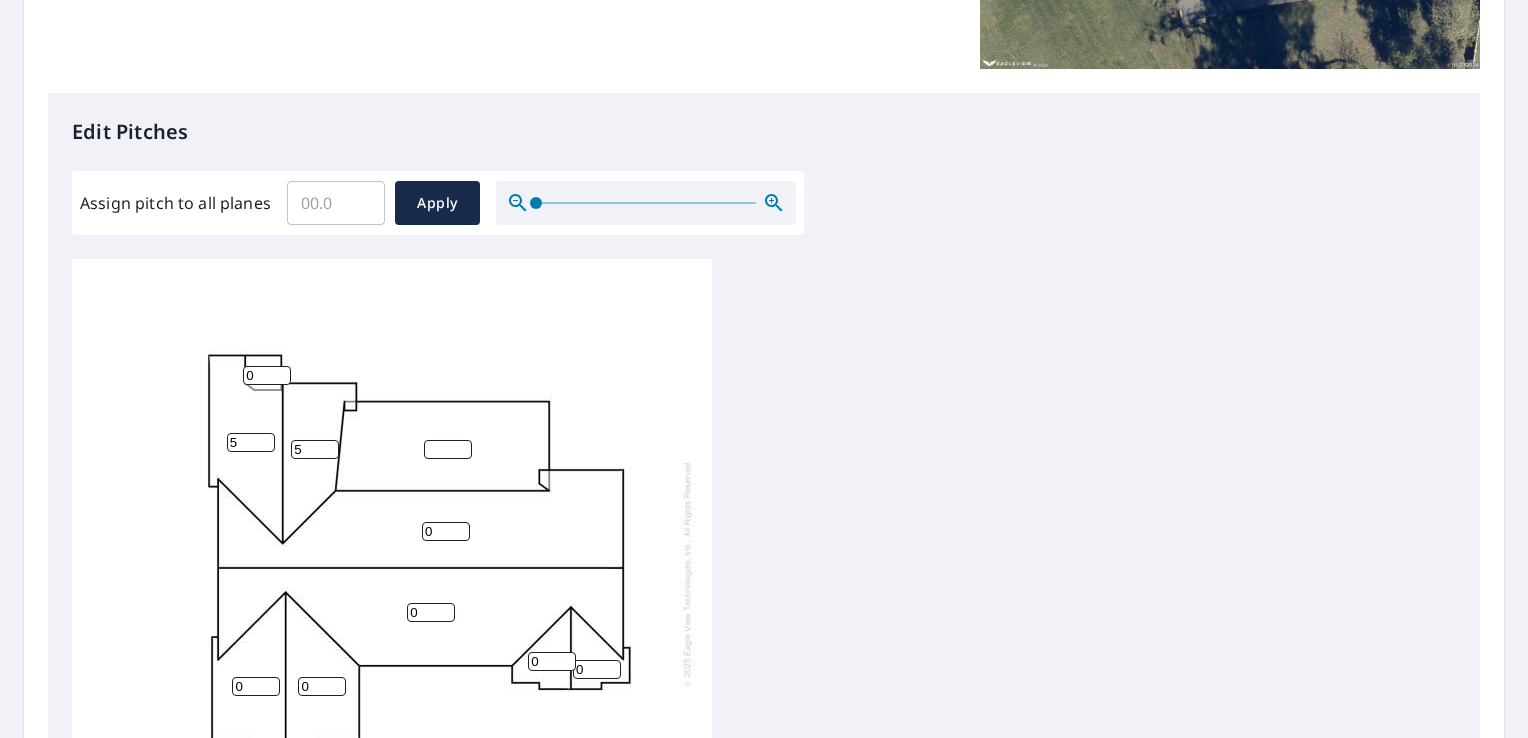type on "5" 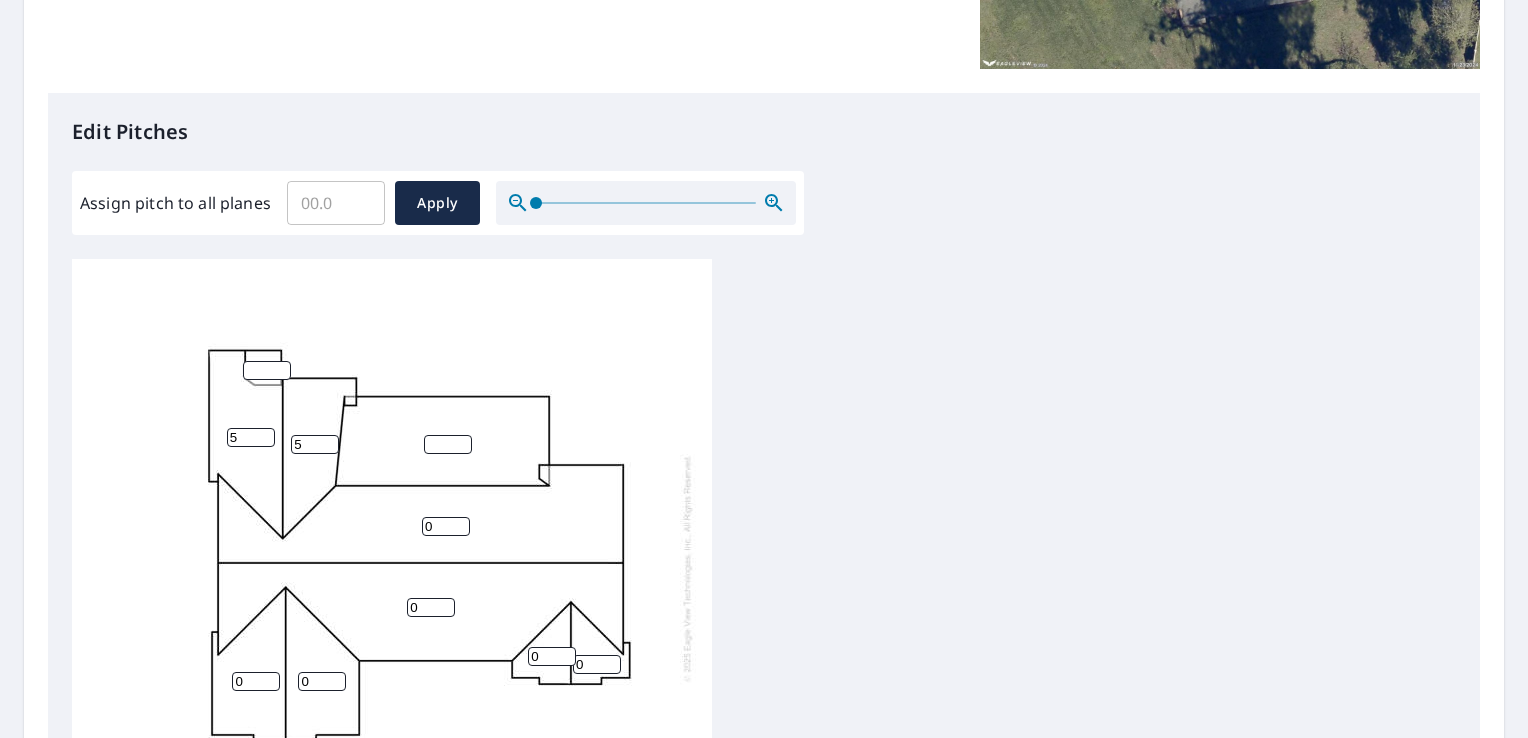 scroll, scrollTop: 20, scrollLeft: 0, axis: vertical 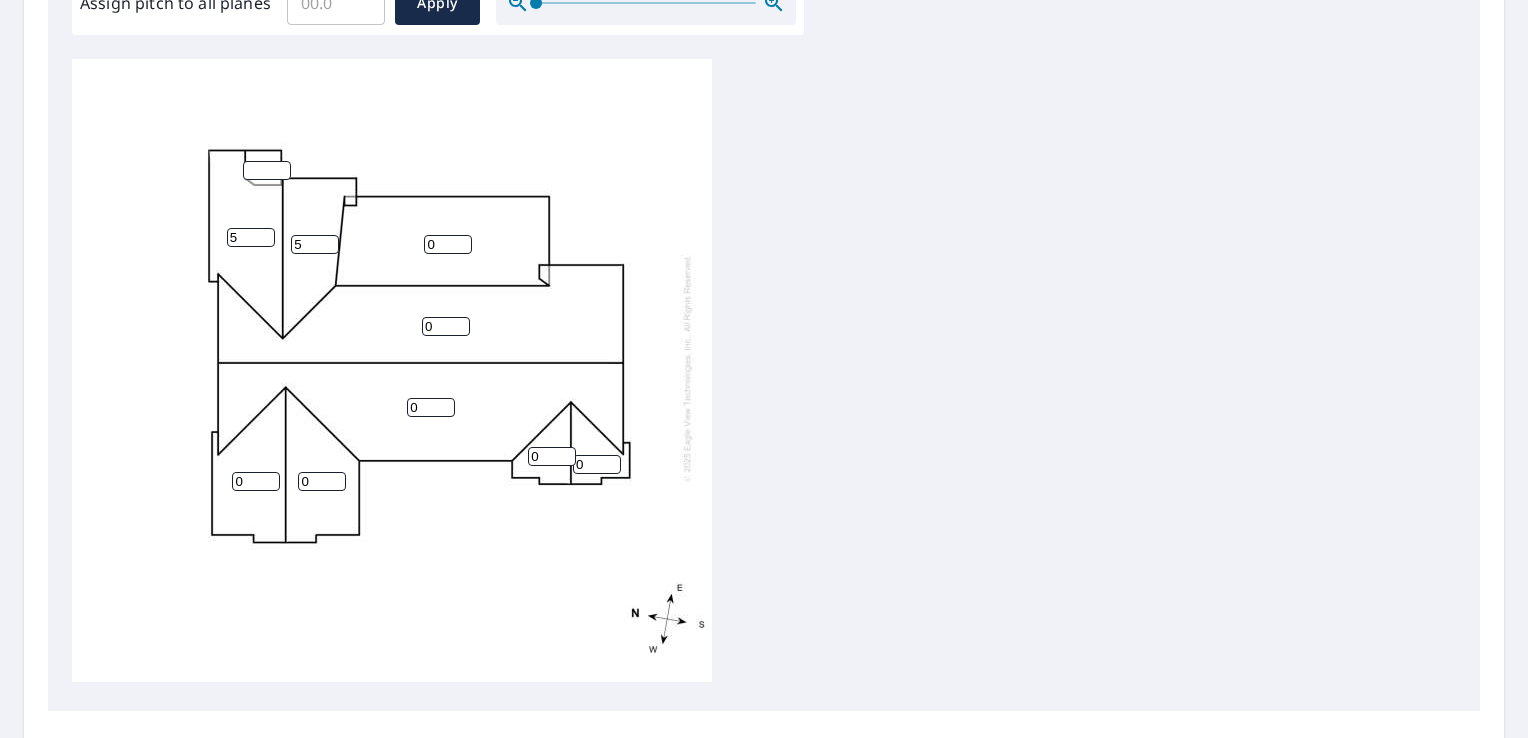 type on "0" 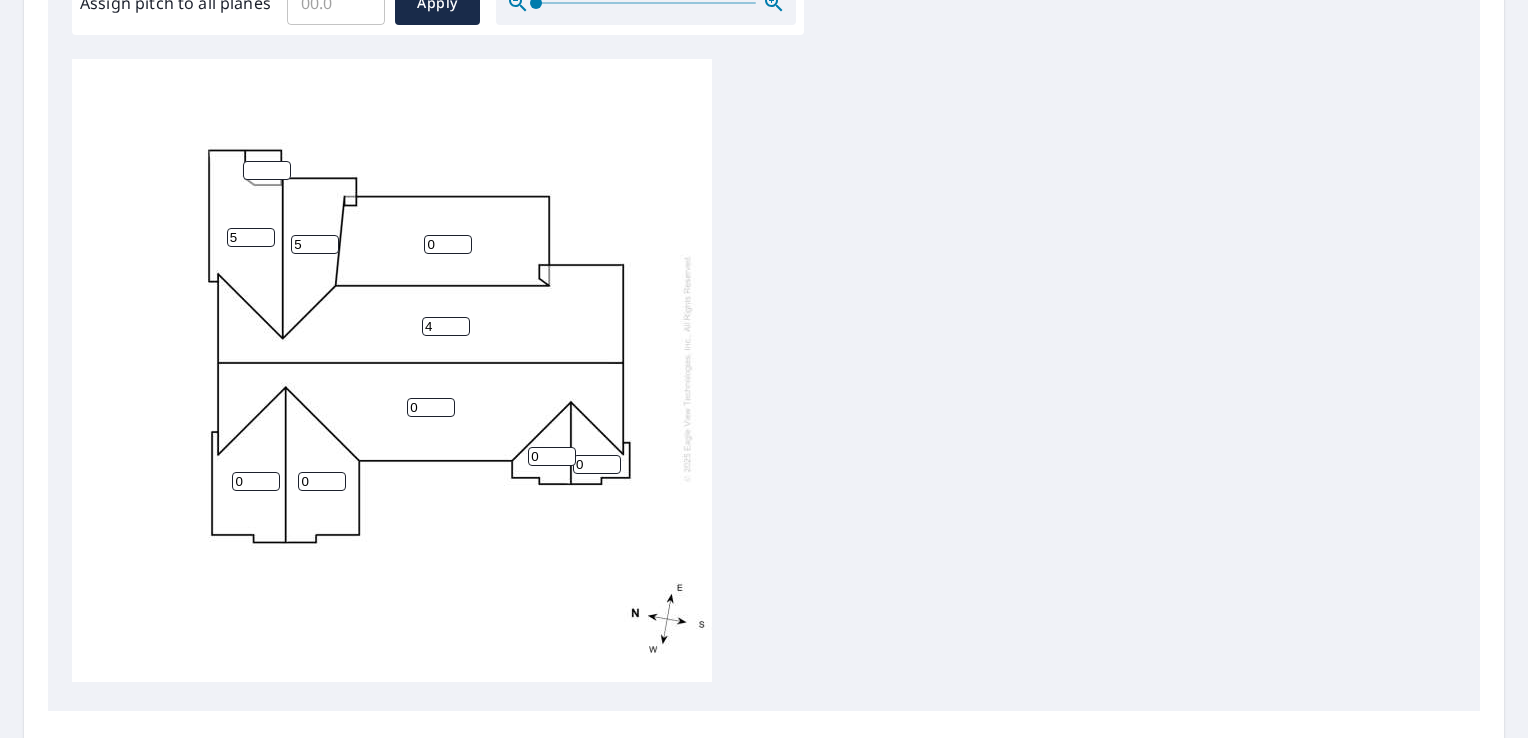 type on "4" 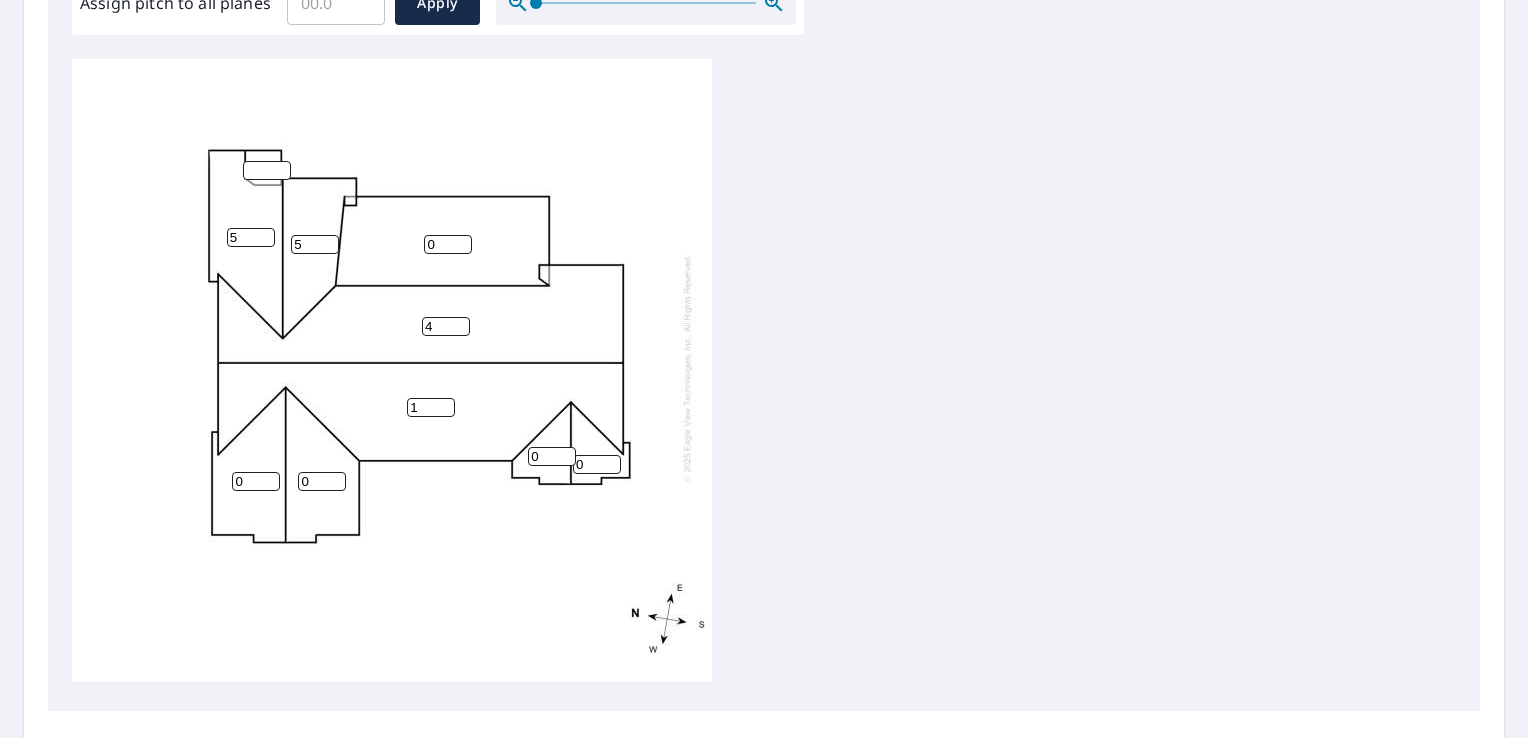 type on "1" 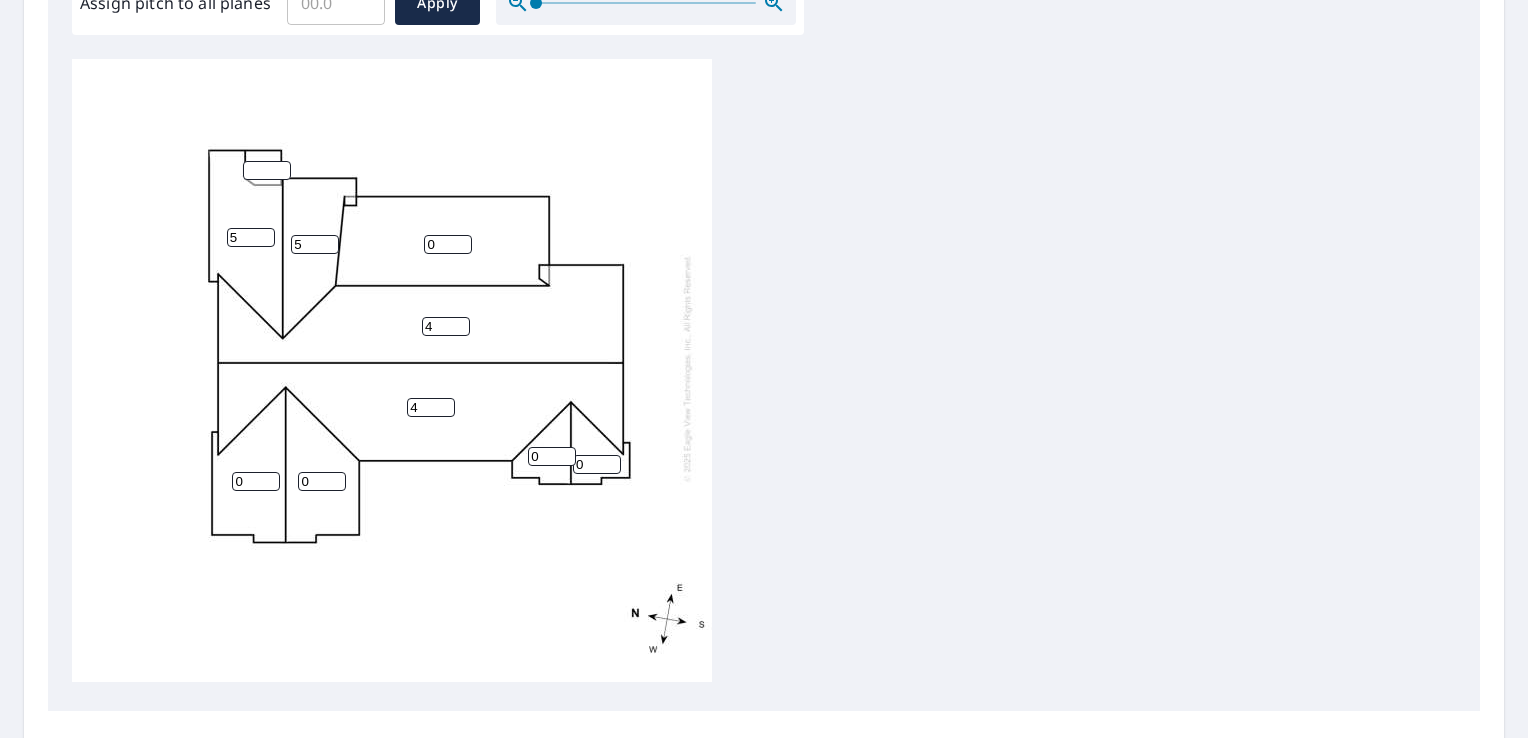 type on "4" 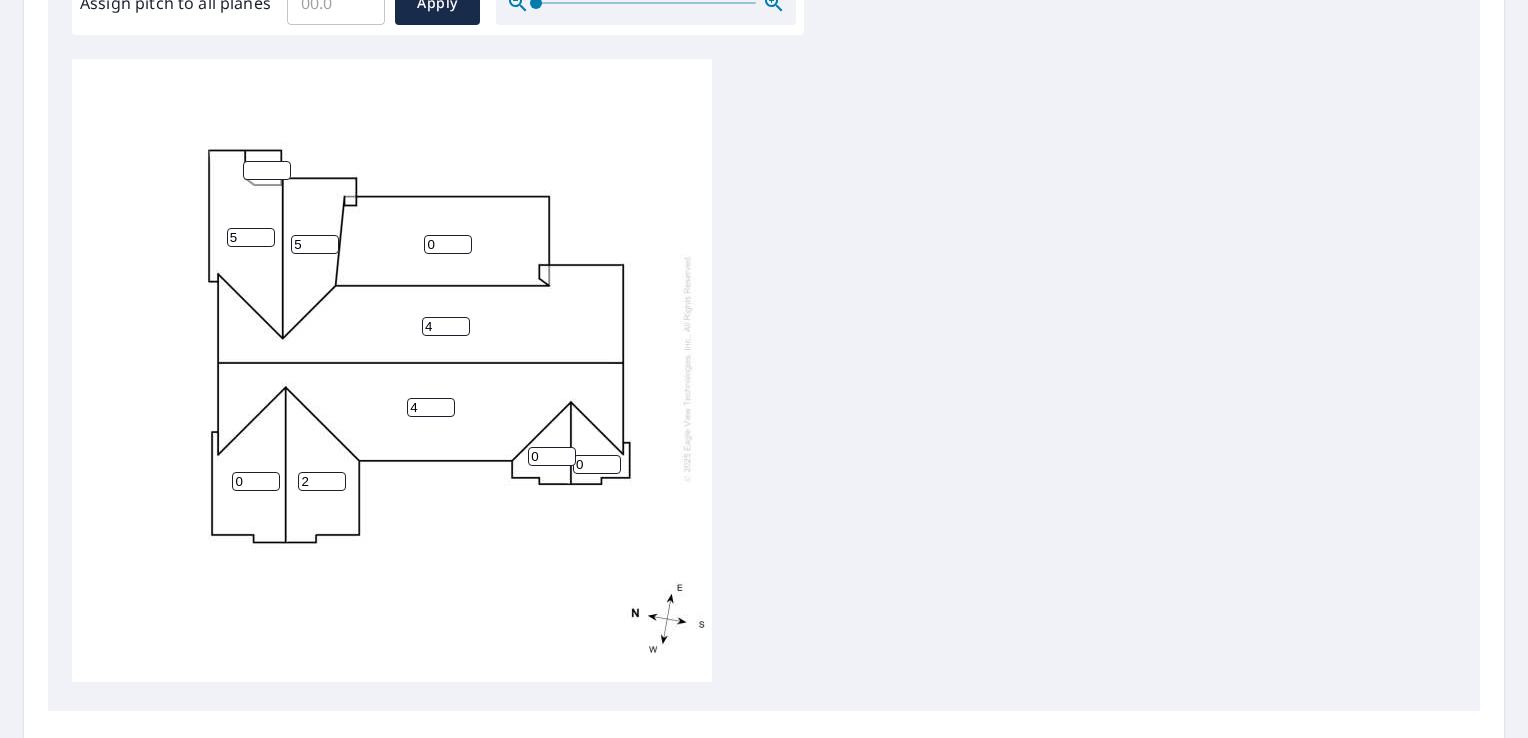 type on "2" 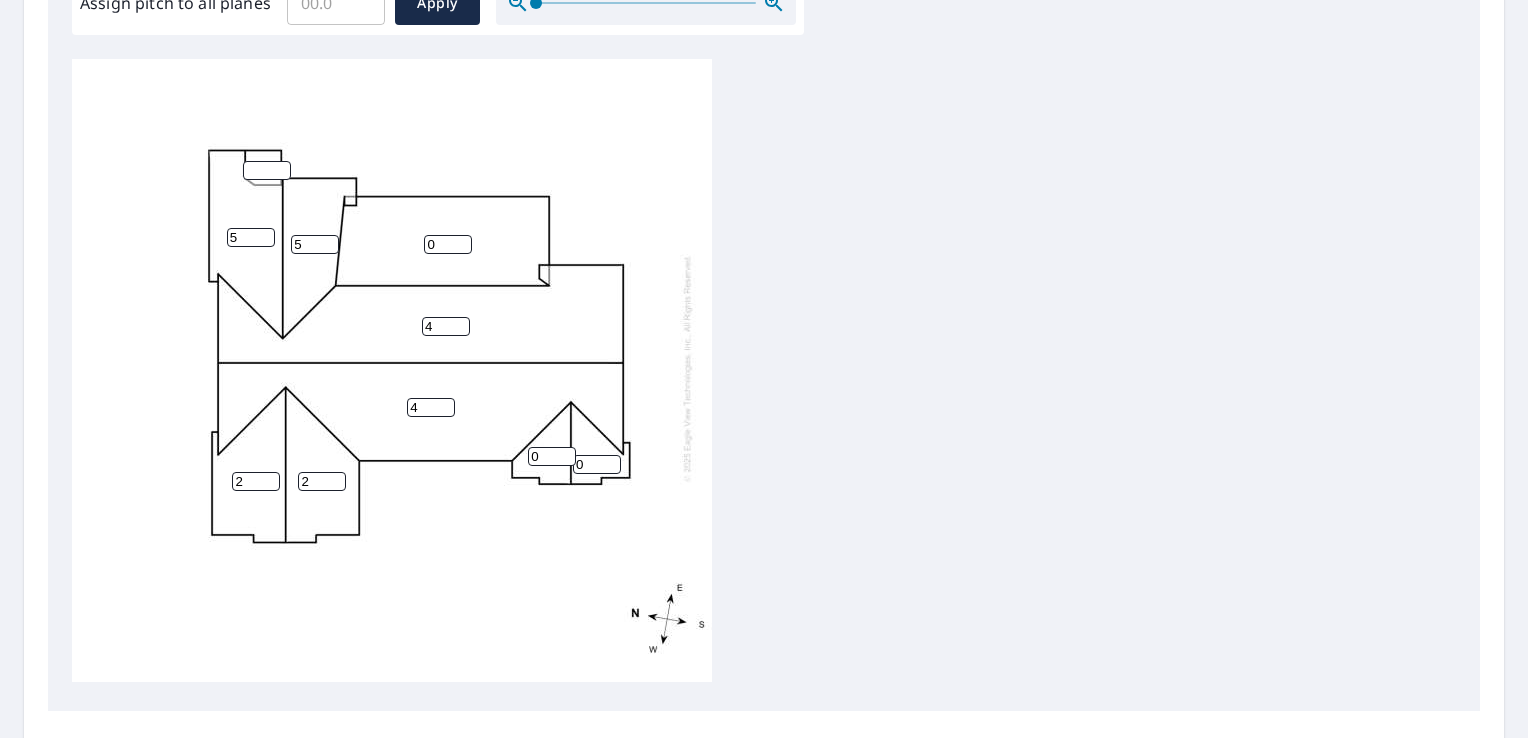 type on "2" 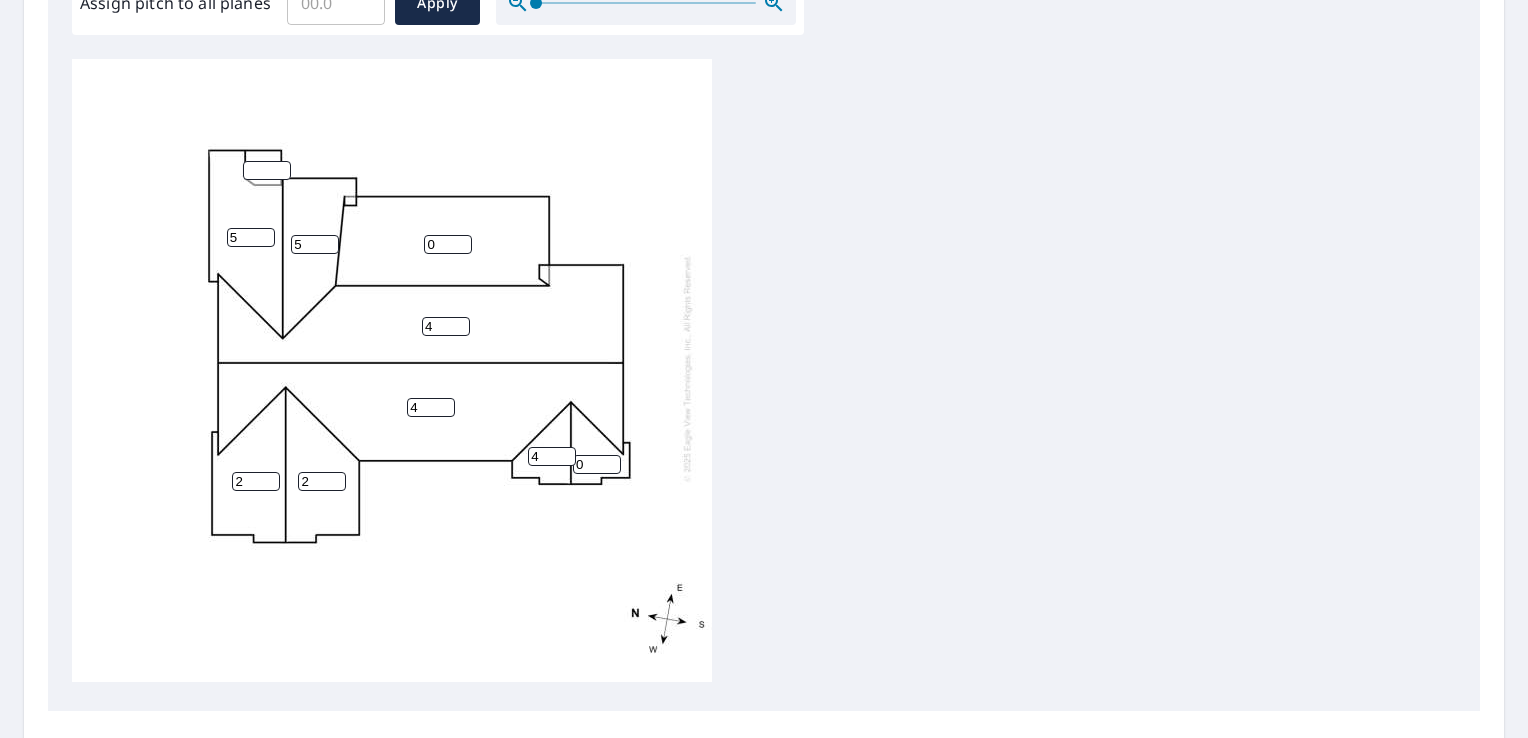 type on "4" 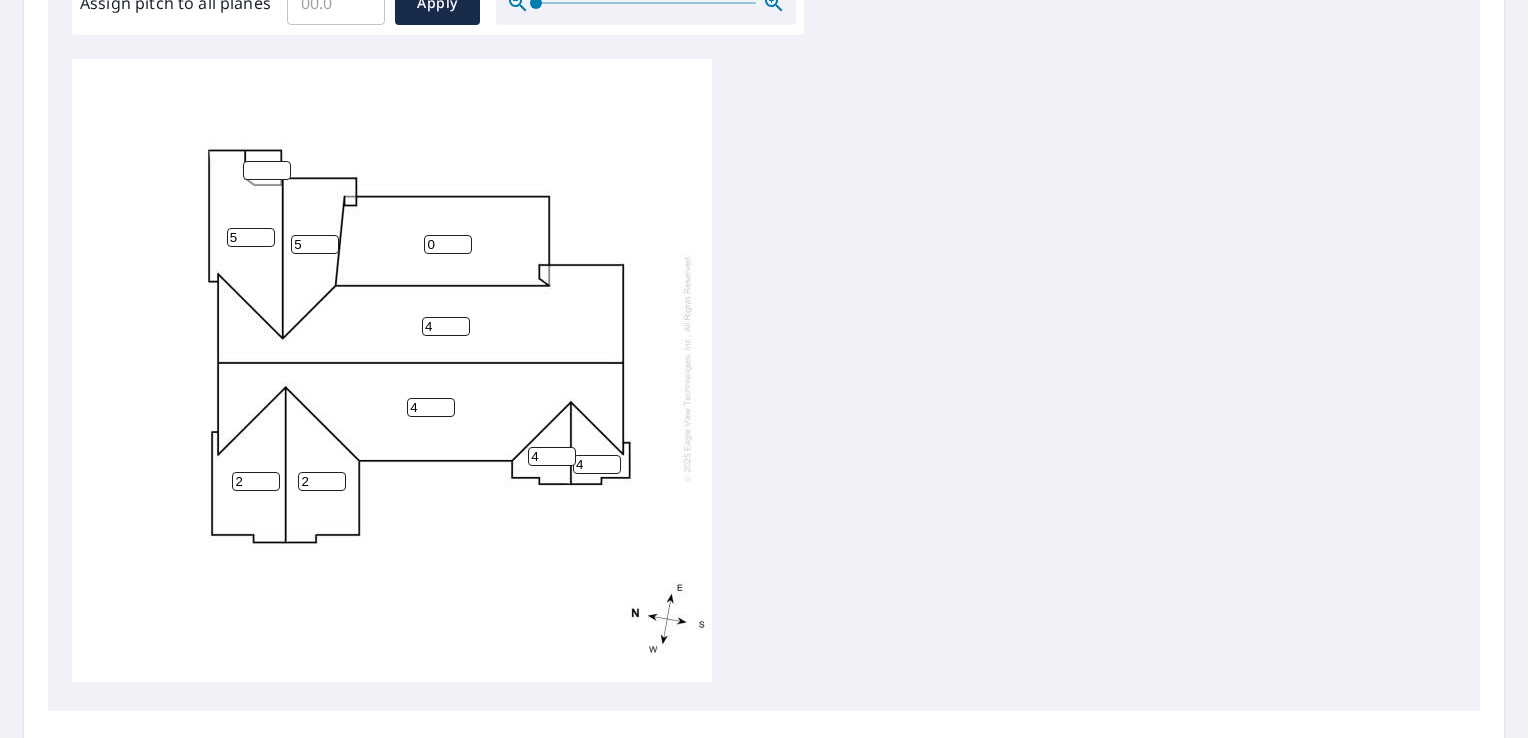type on "4" 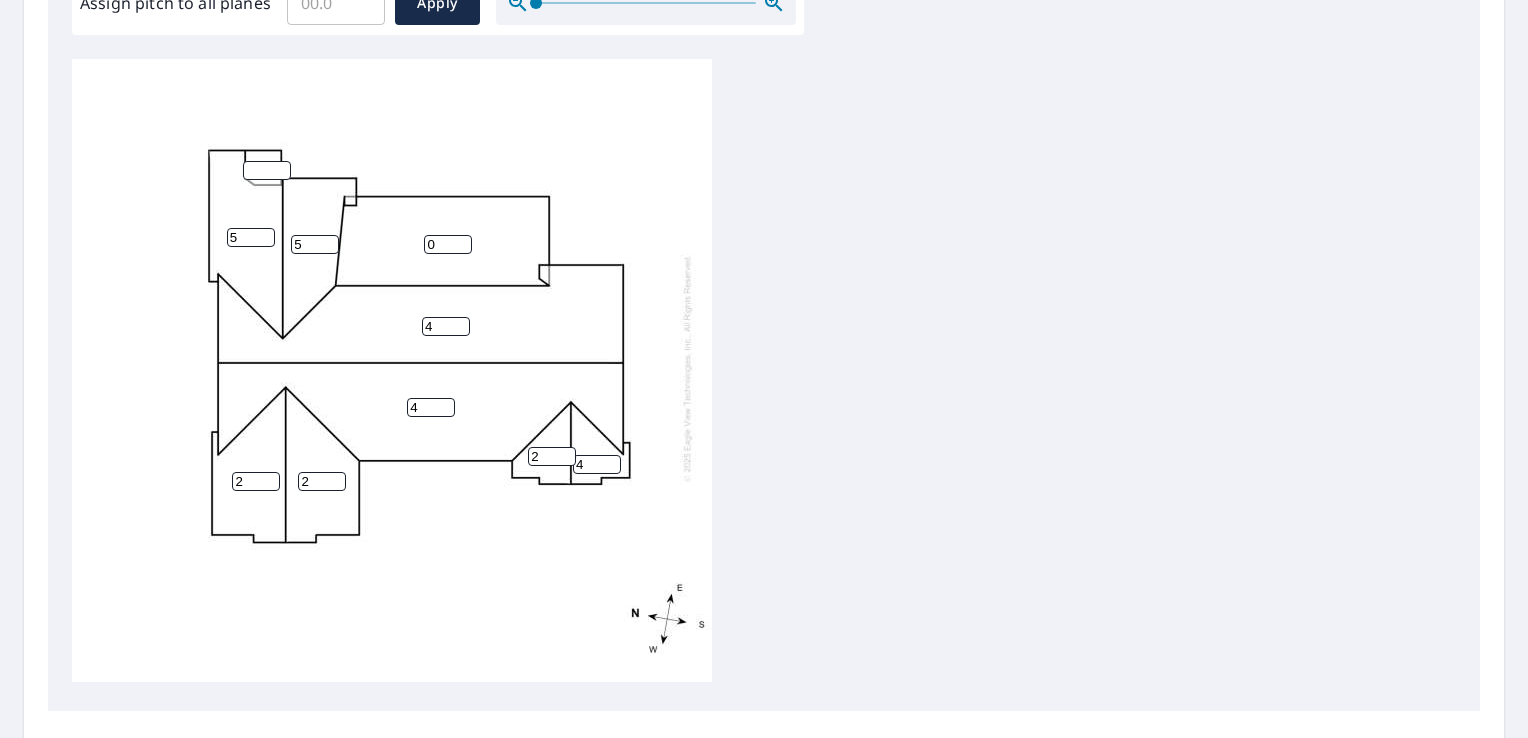 type on "2" 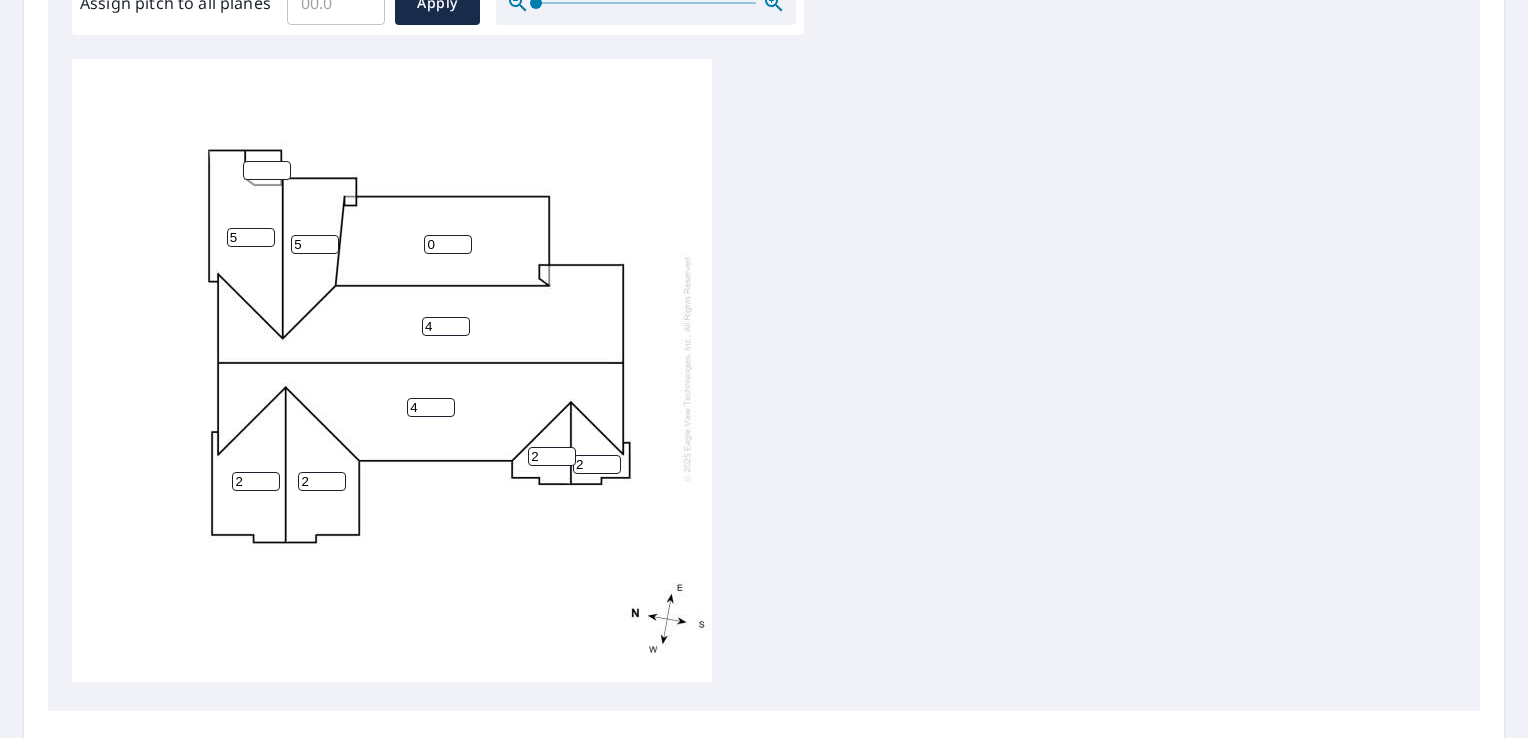 type on "2" 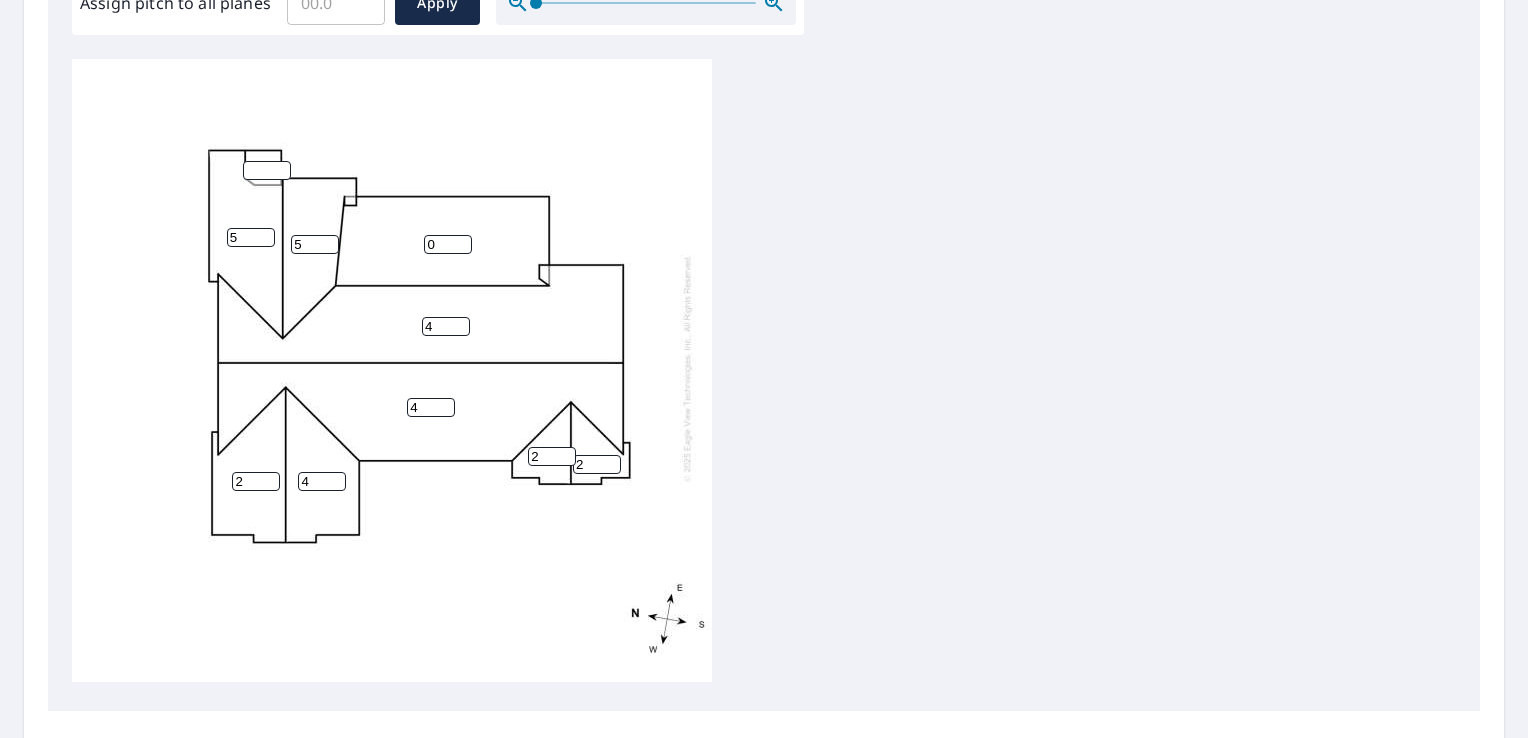 type on "4" 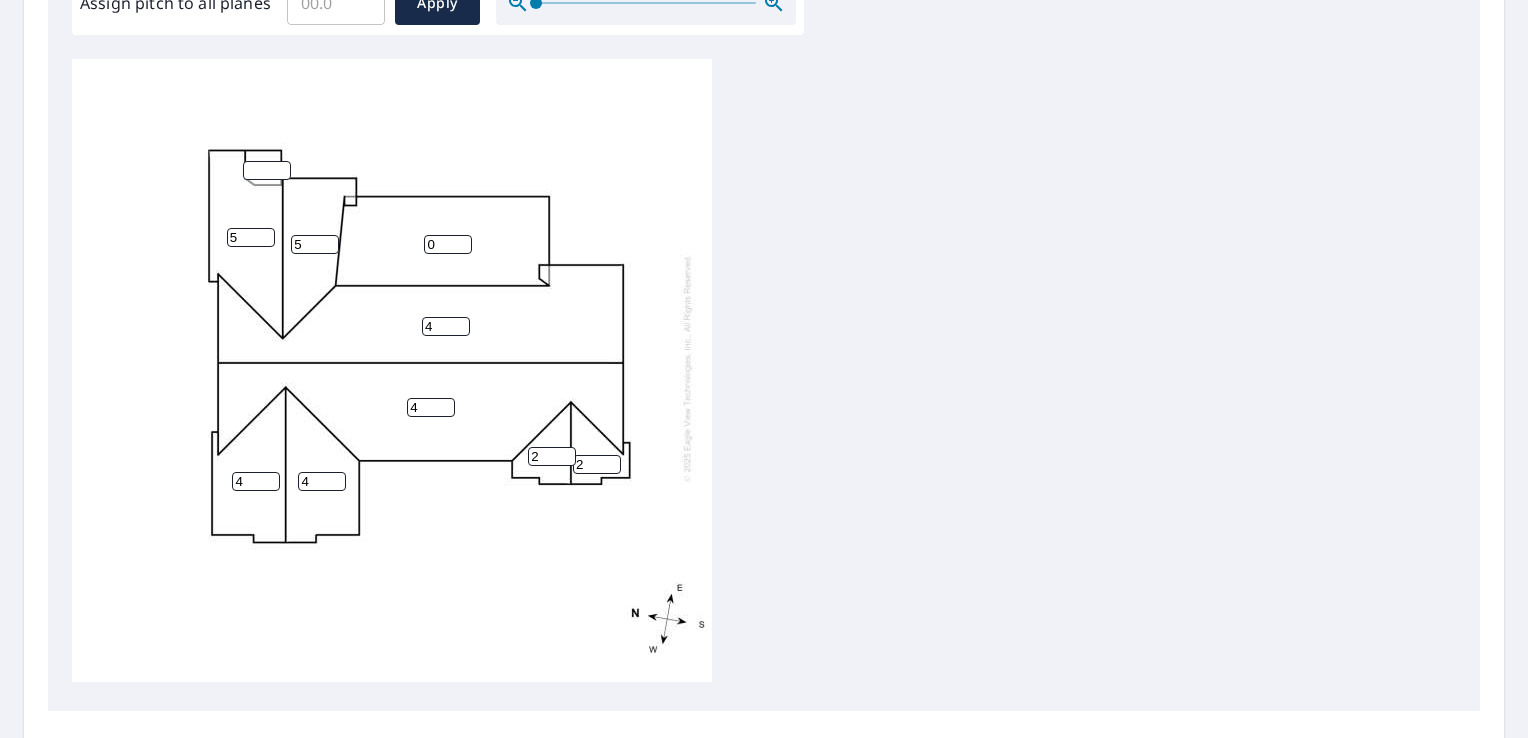type on "4" 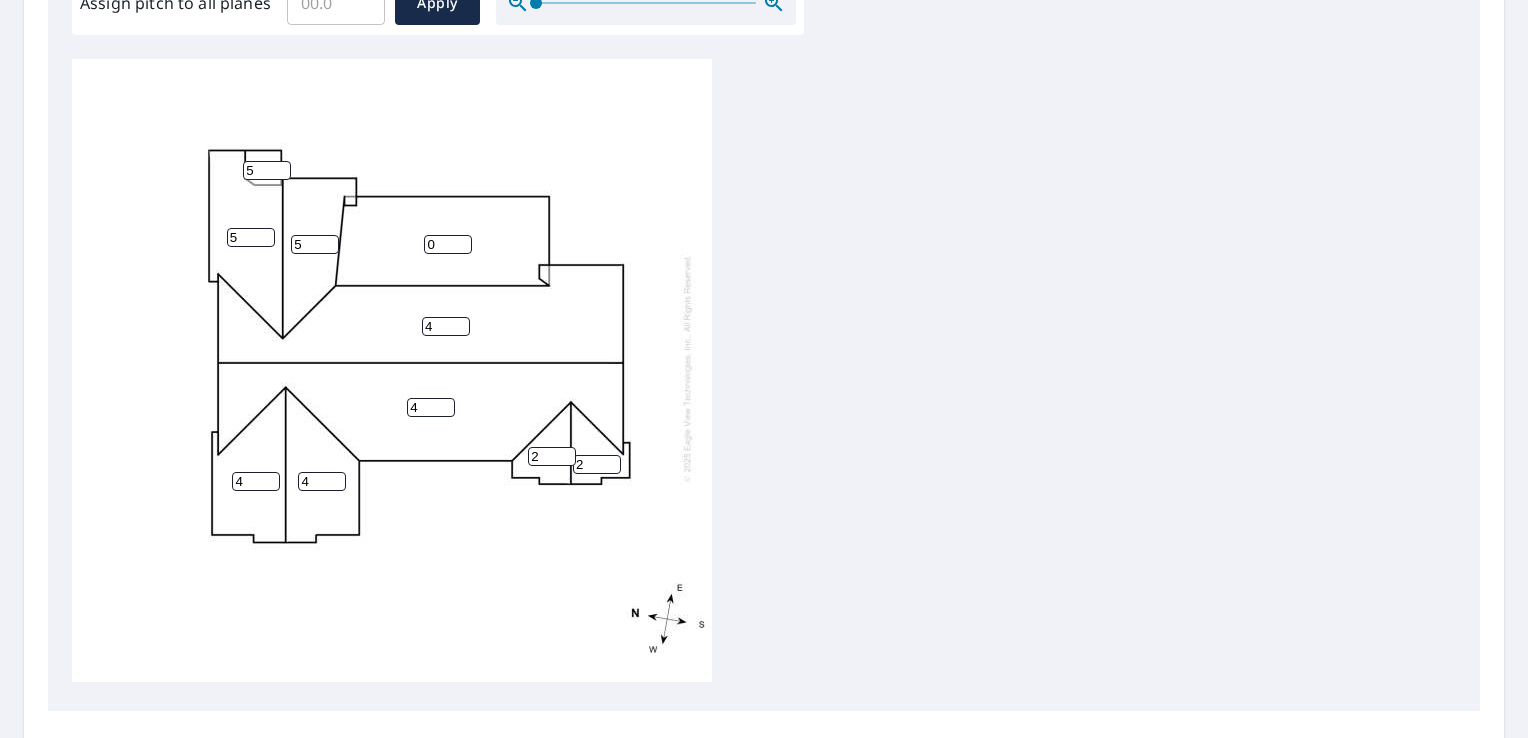 type on "5" 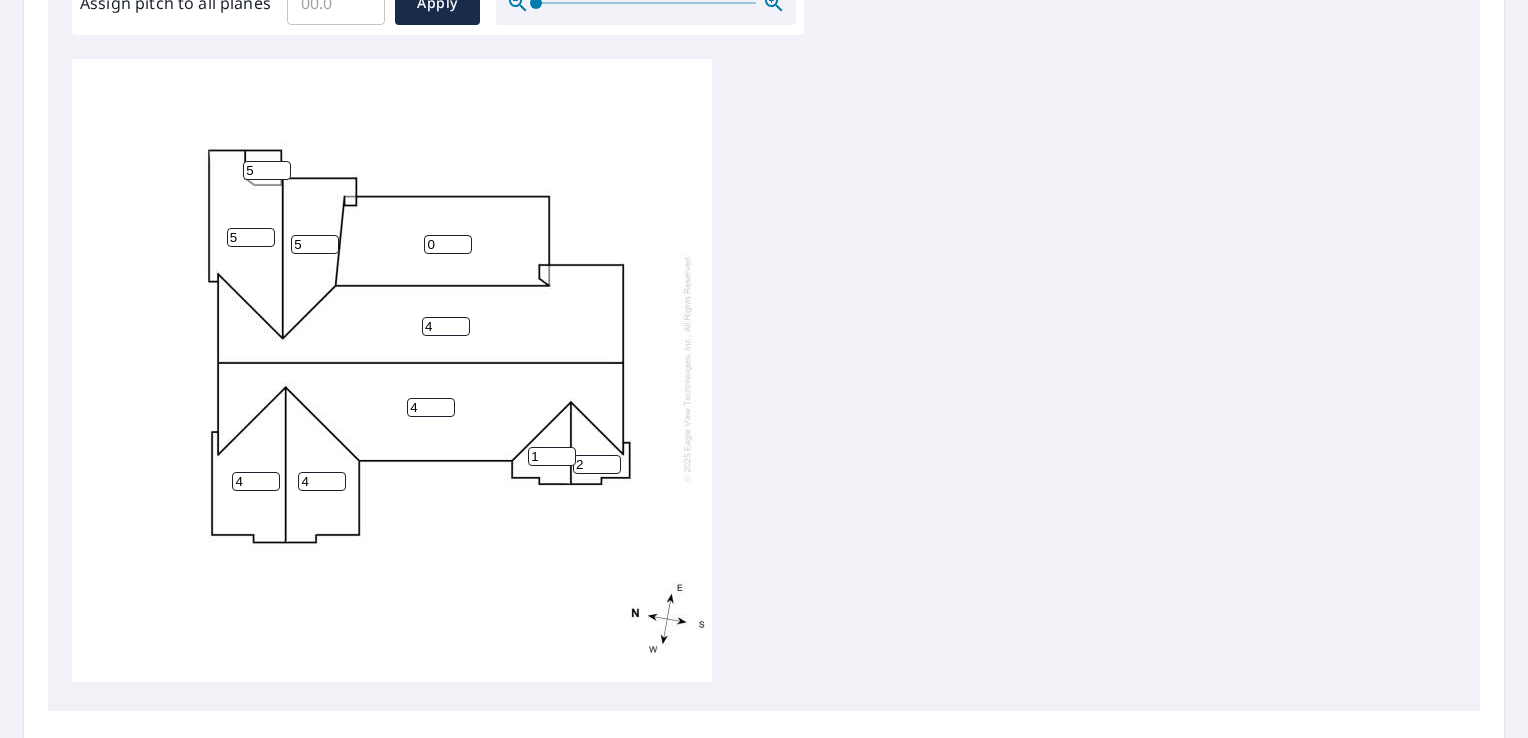 type on "1" 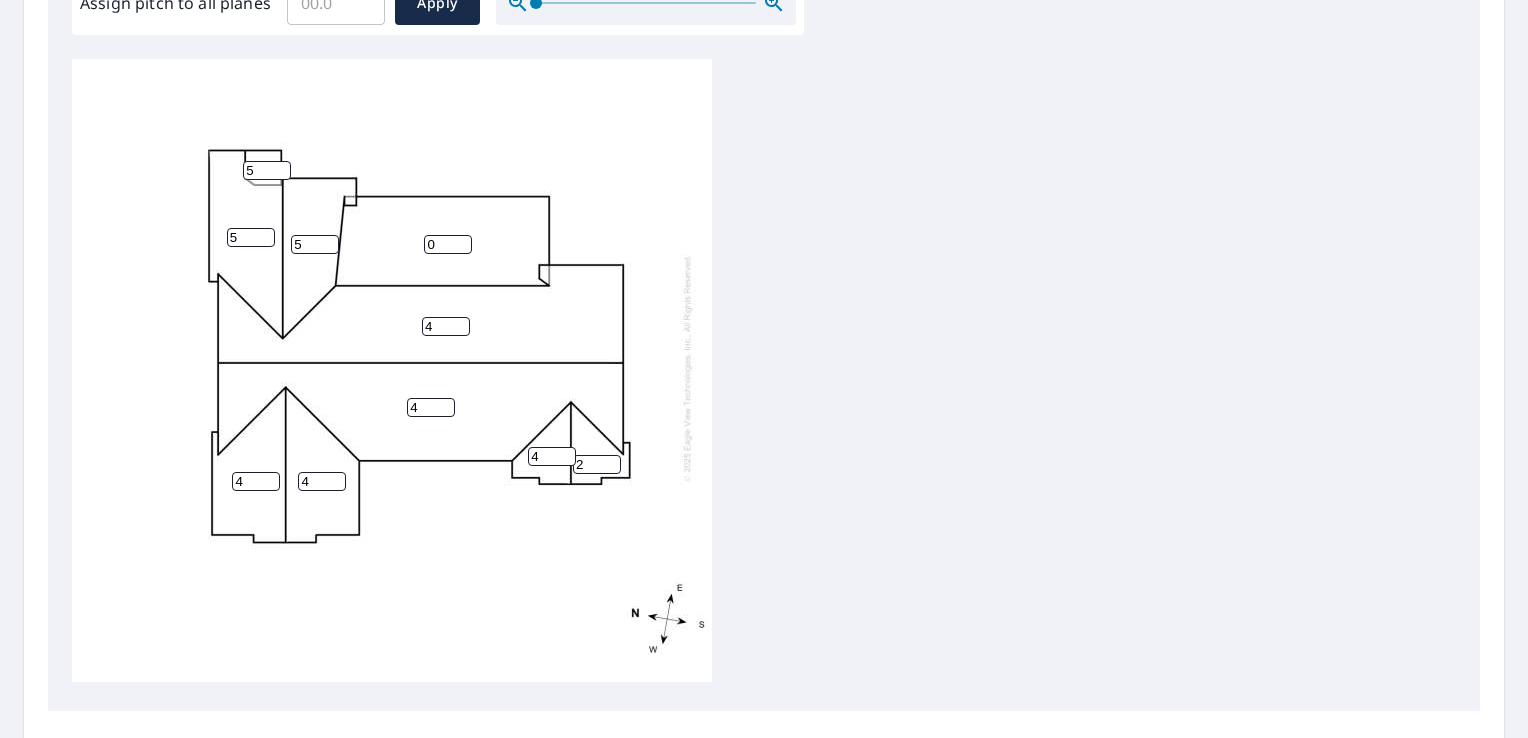 type on "4" 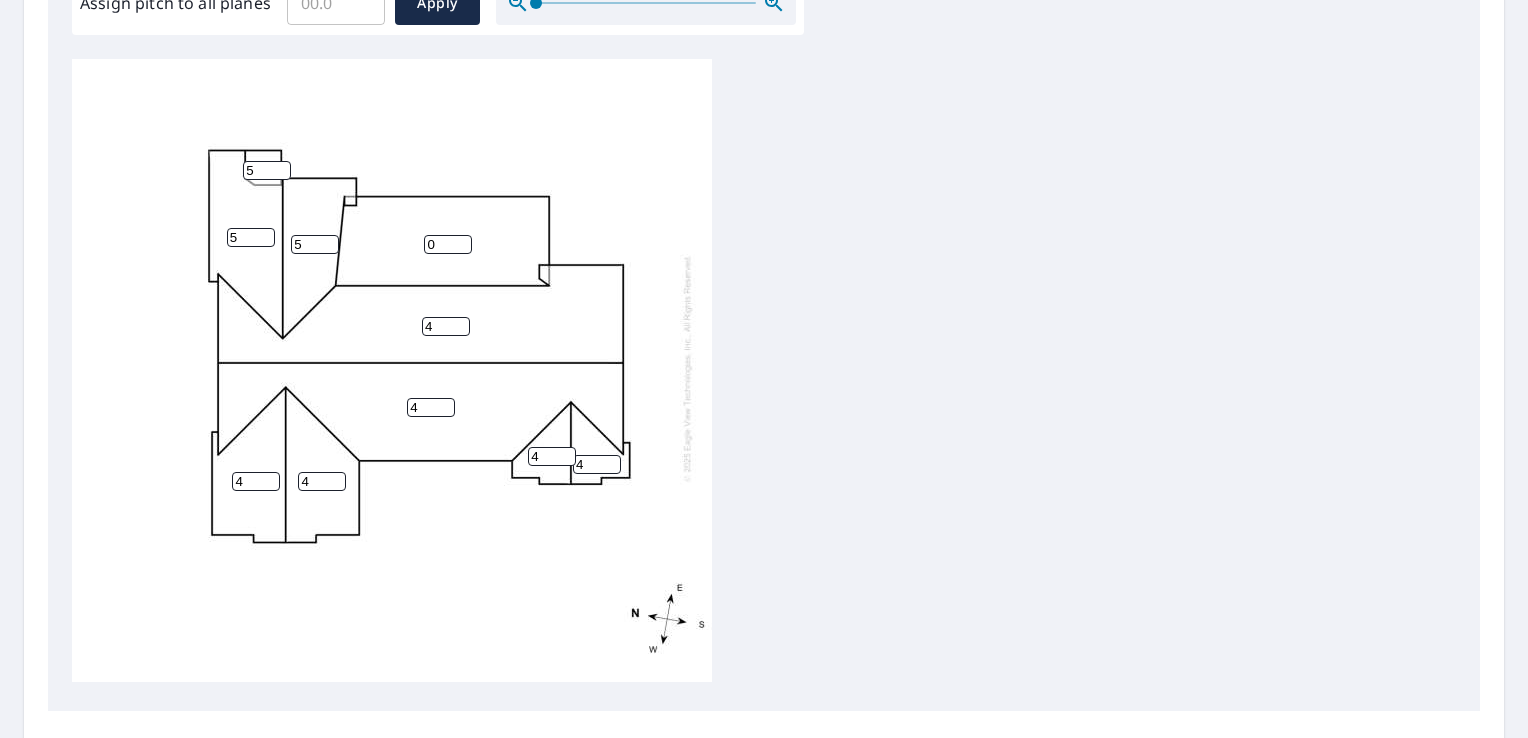 type on "4" 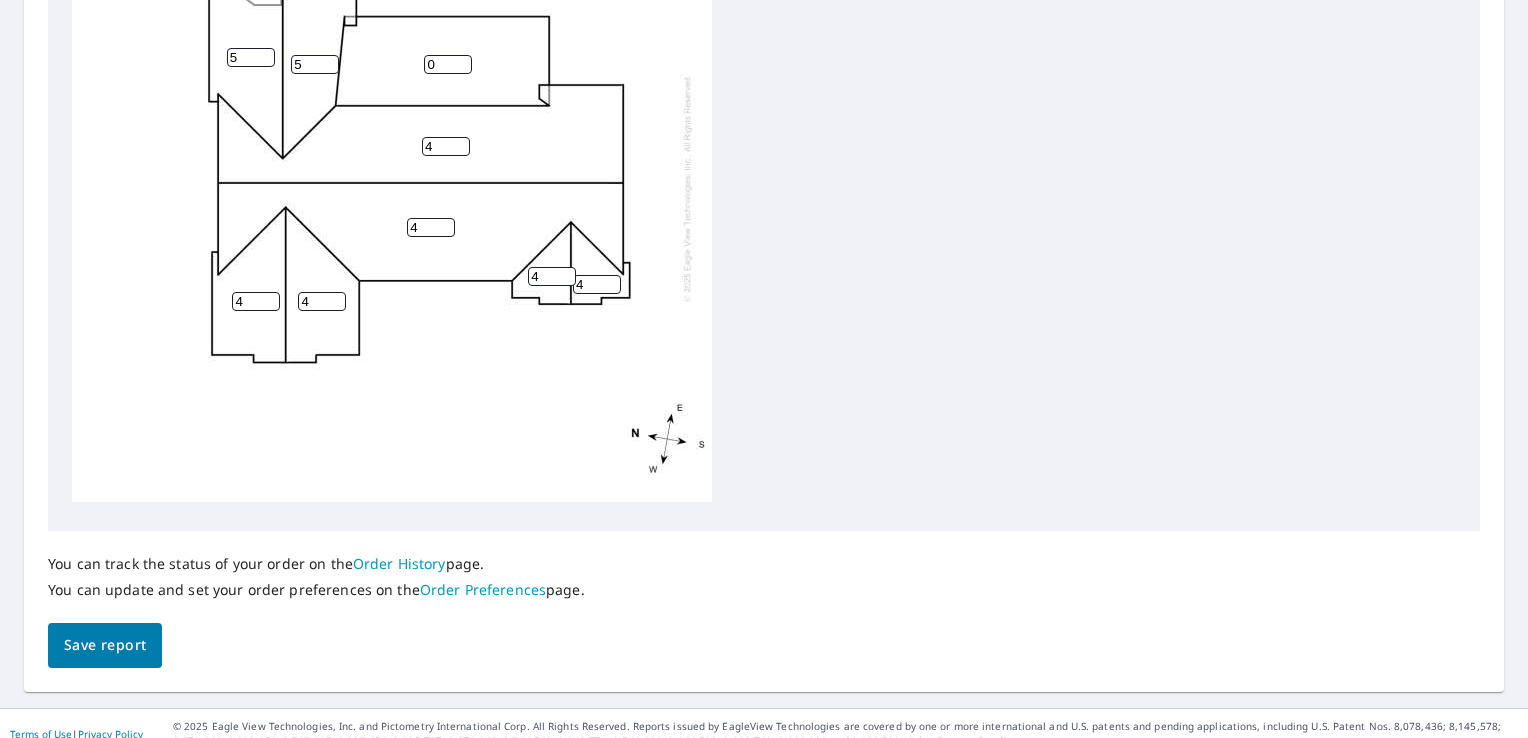 scroll, scrollTop: 844, scrollLeft: 0, axis: vertical 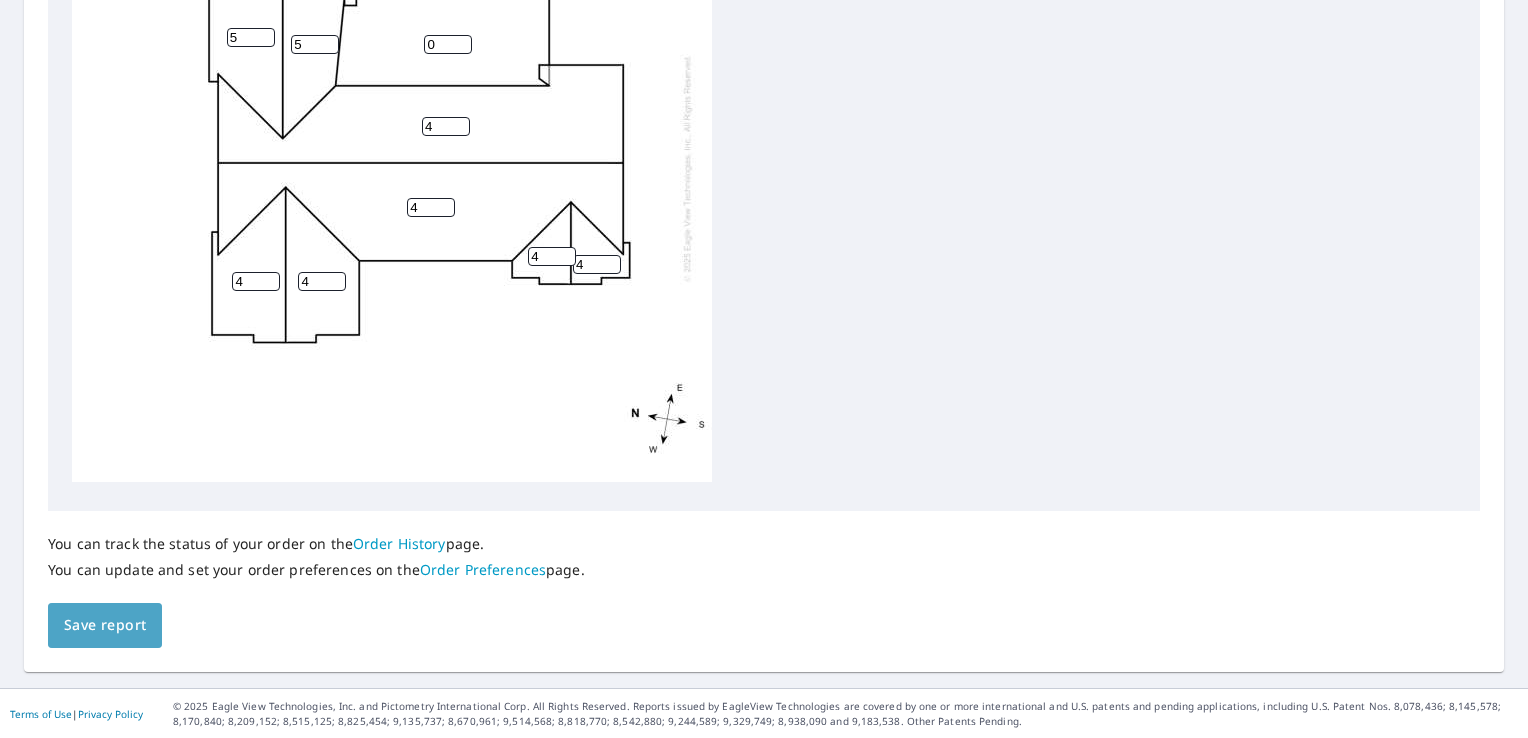 click on "Save report" at bounding box center [105, 625] 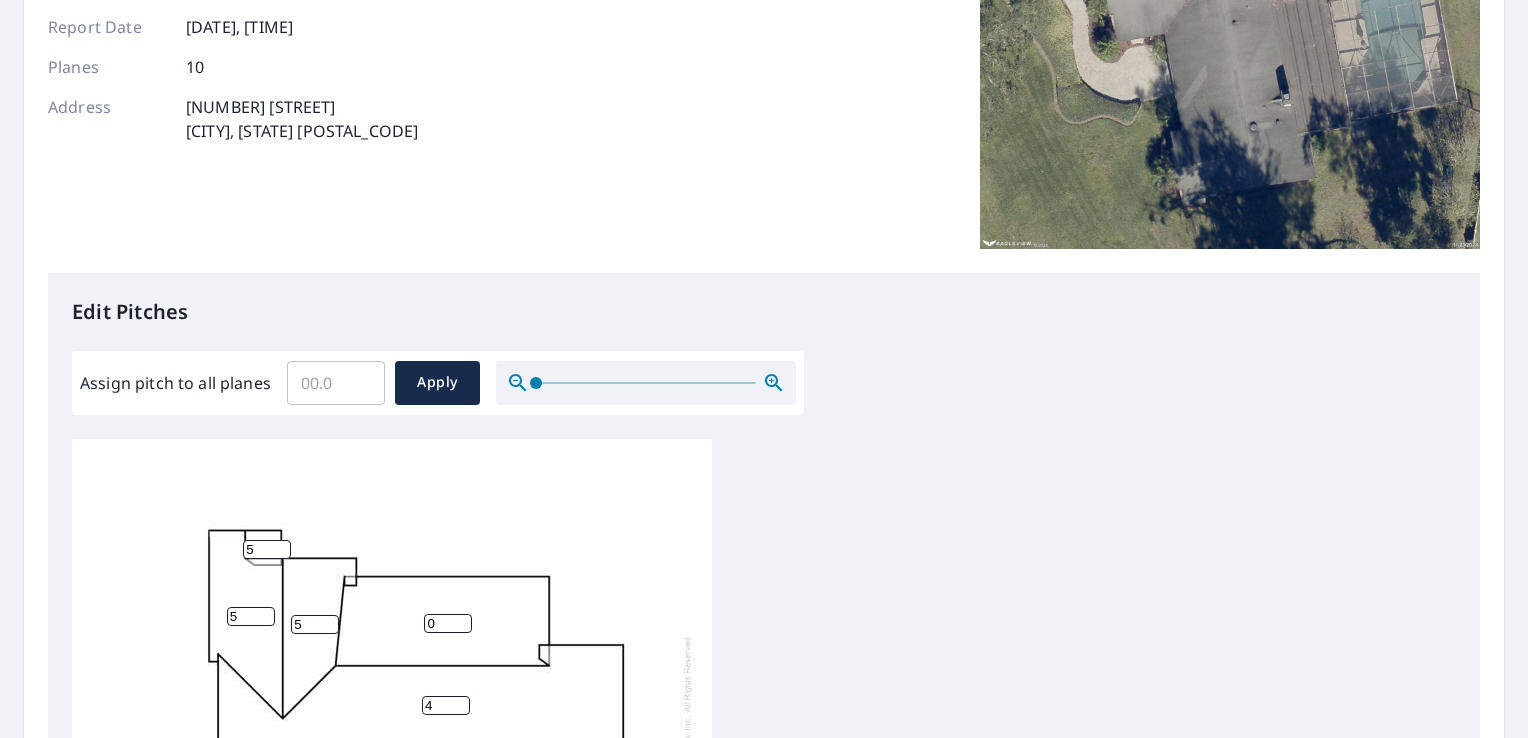 scroll, scrollTop: 400, scrollLeft: 0, axis: vertical 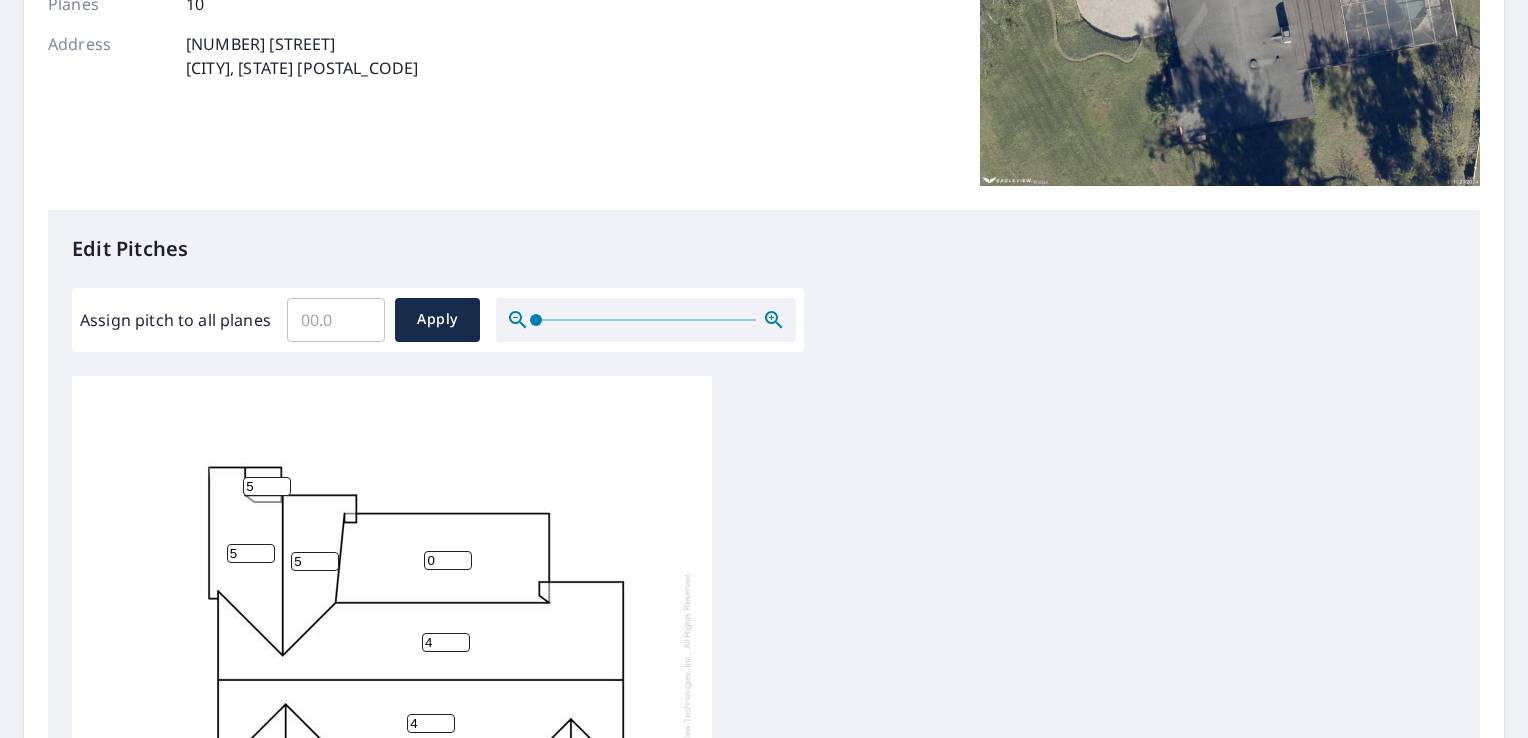 click on "5" at bounding box center (267, 486) 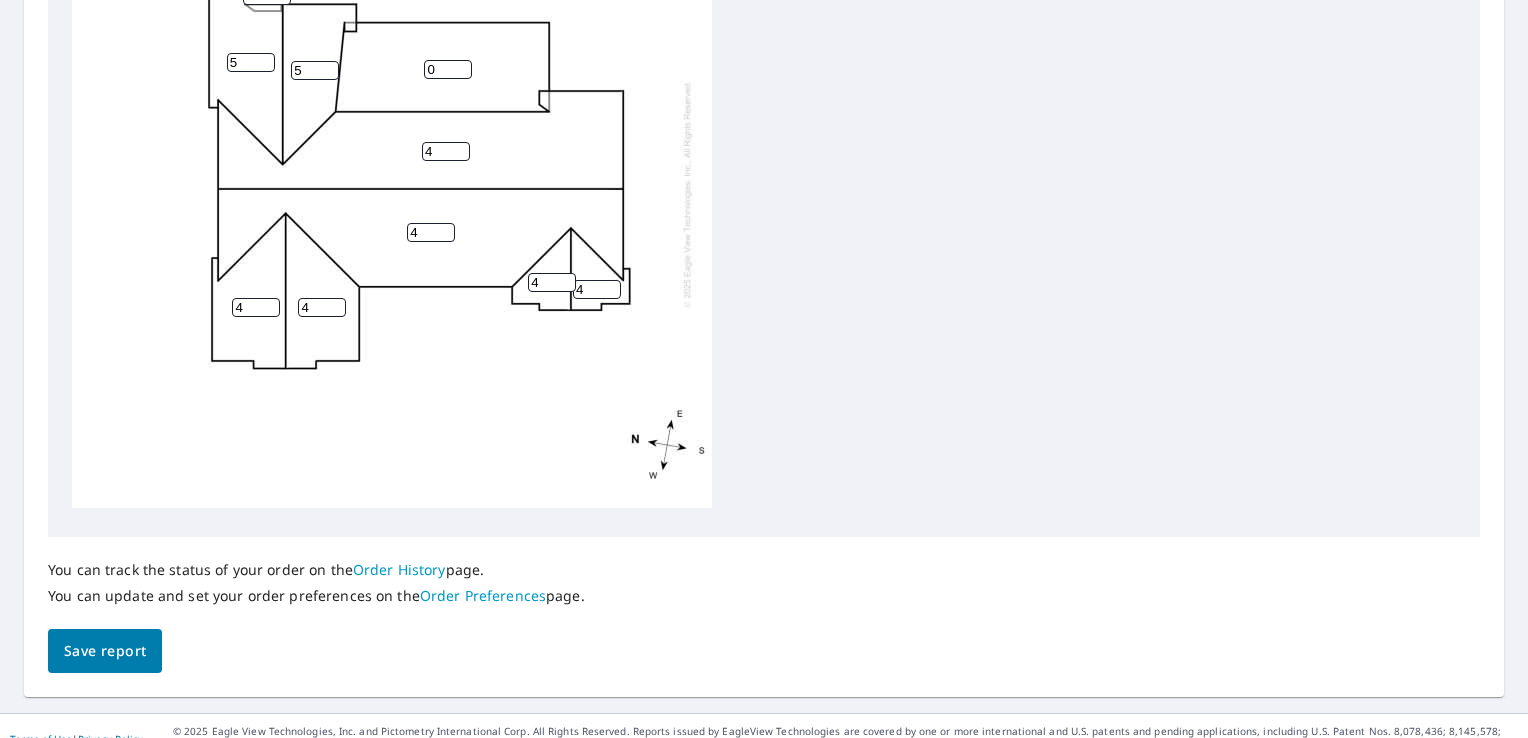 scroll, scrollTop: 900, scrollLeft: 0, axis: vertical 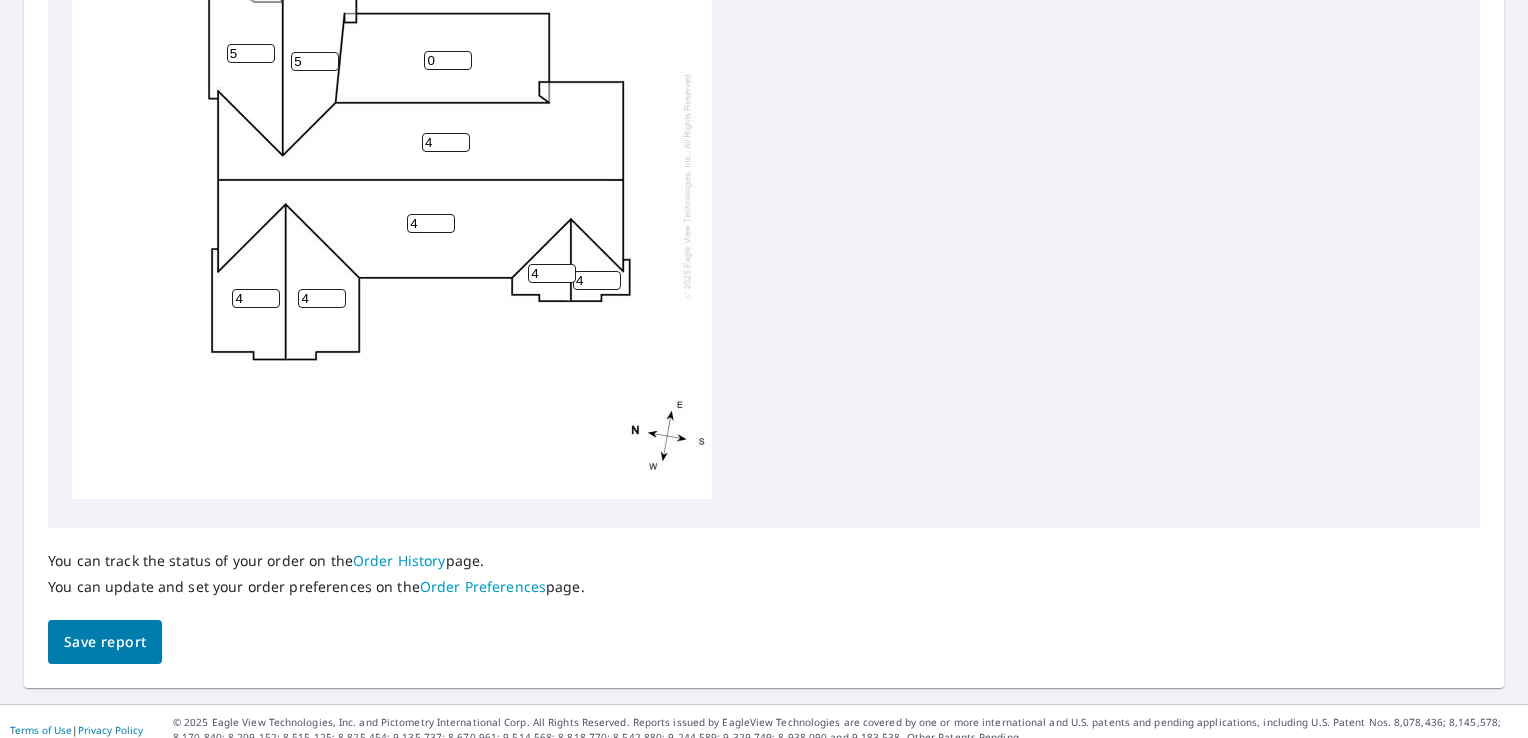 type on "4" 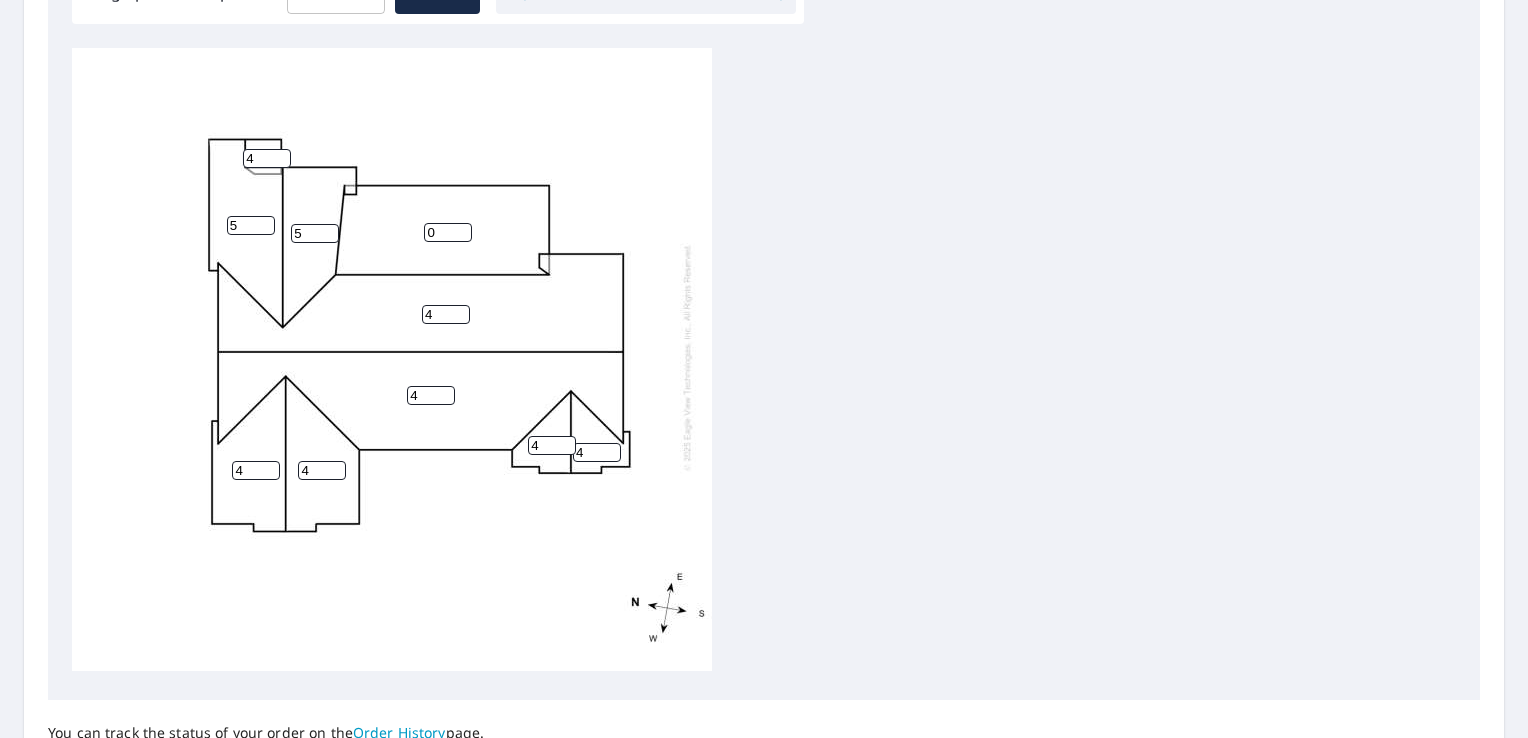 scroll, scrollTop: 916, scrollLeft: 0, axis: vertical 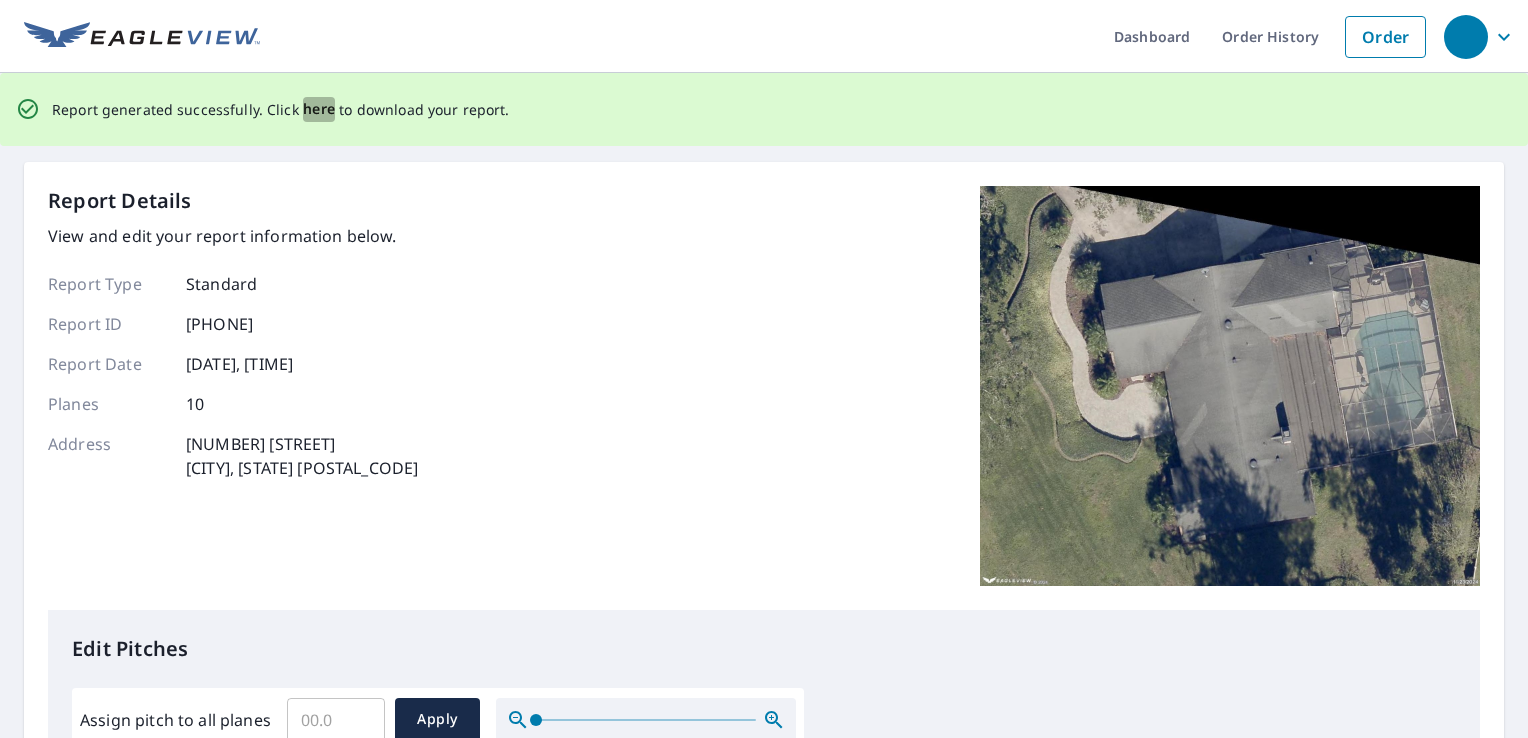 click on "here" at bounding box center [319, 109] 